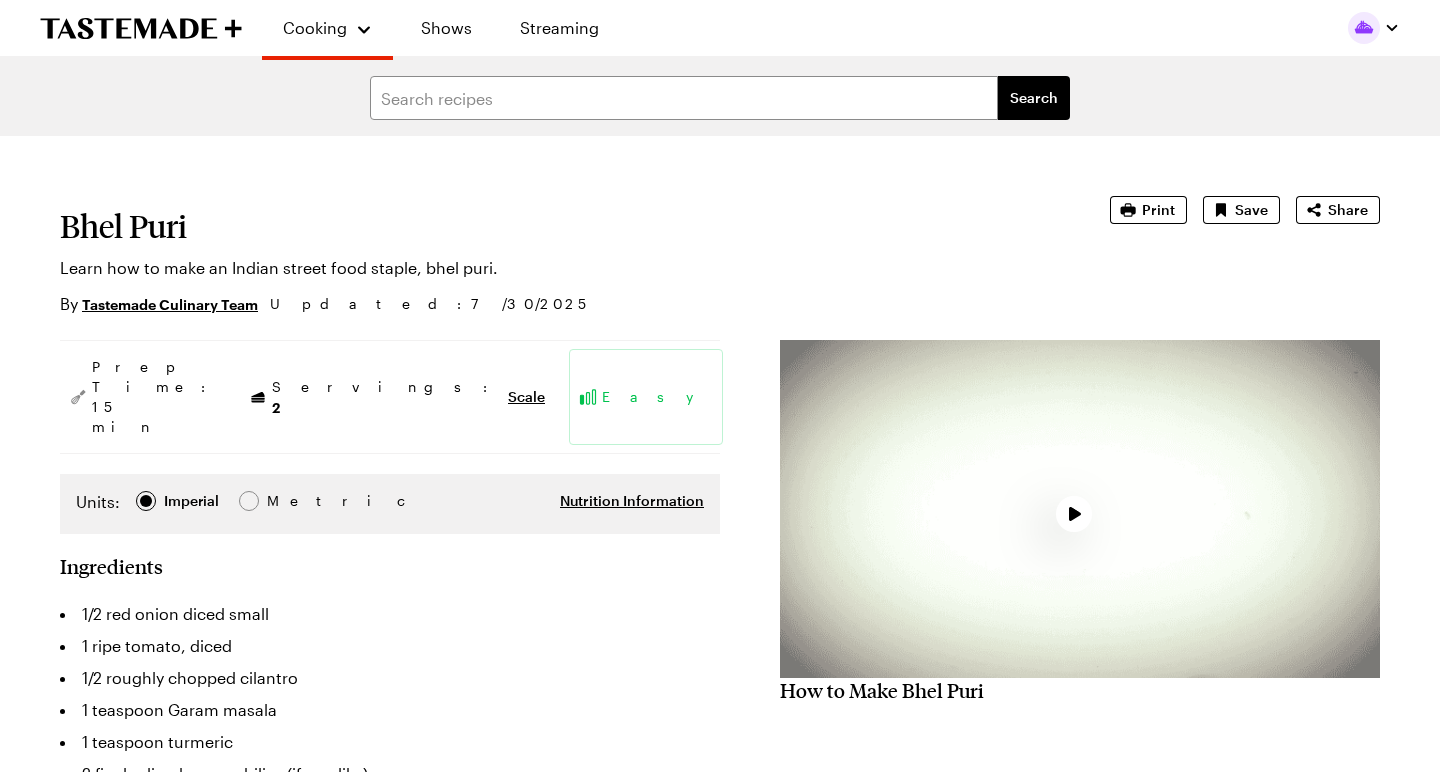 scroll, scrollTop: 0, scrollLeft: 0, axis: both 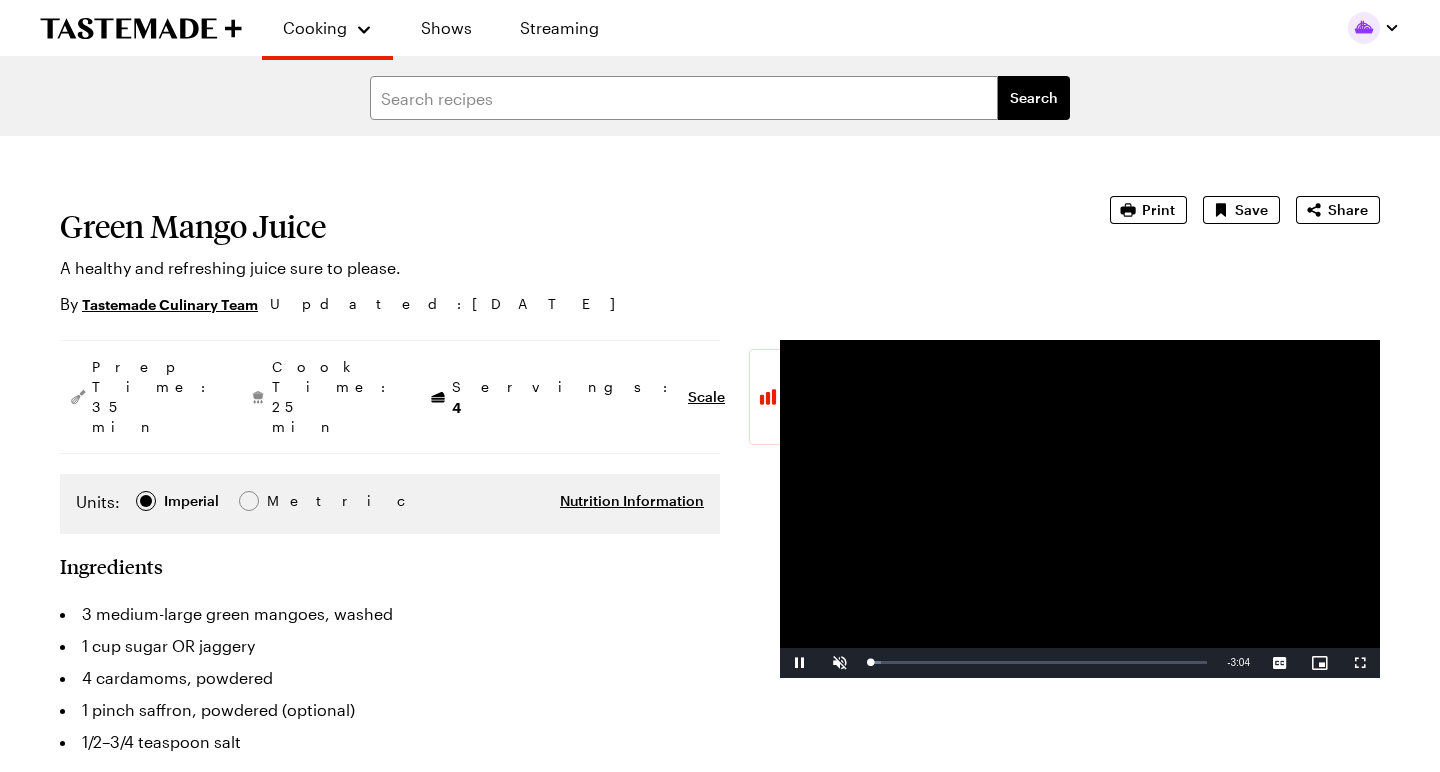 type on "x" 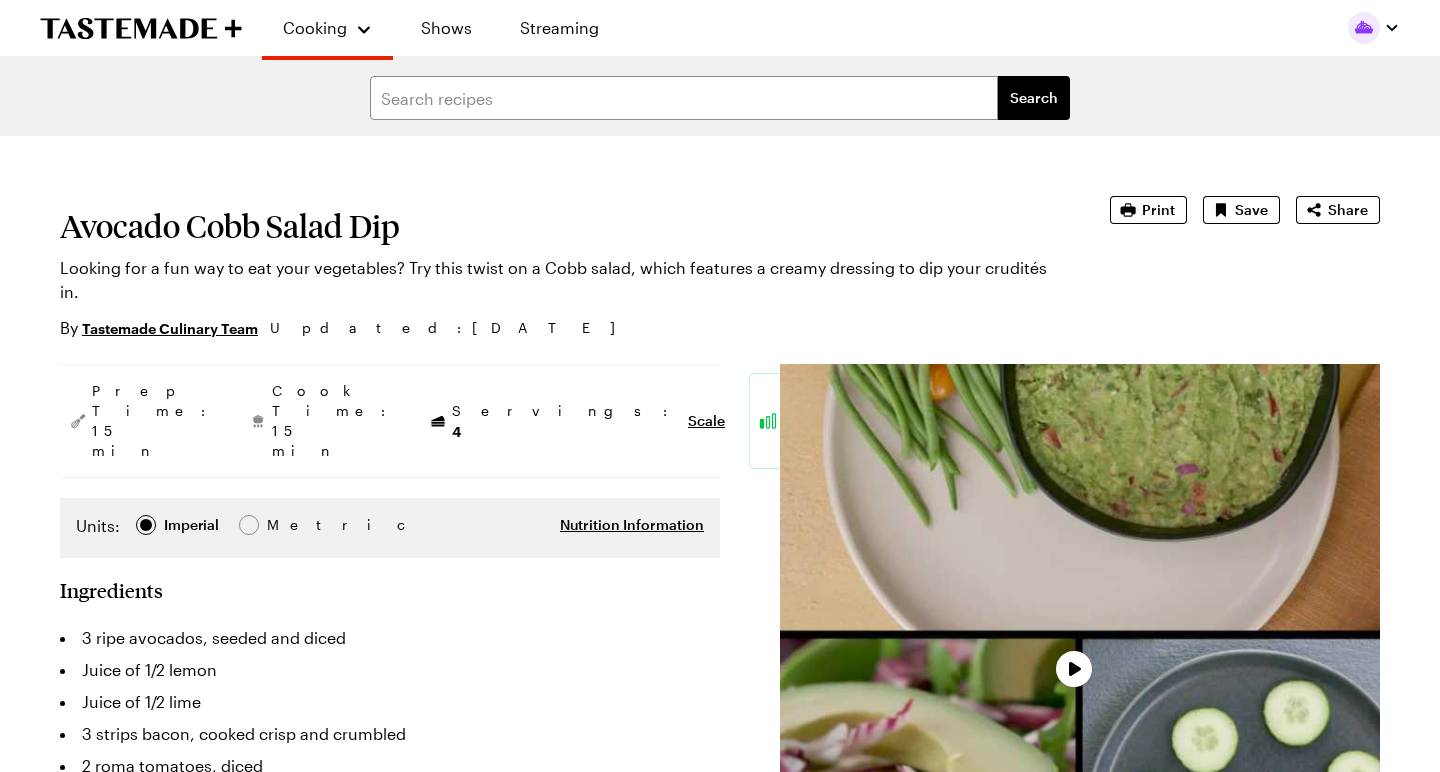 scroll, scrollTop: 0, scrollLeft: 0, axis: both 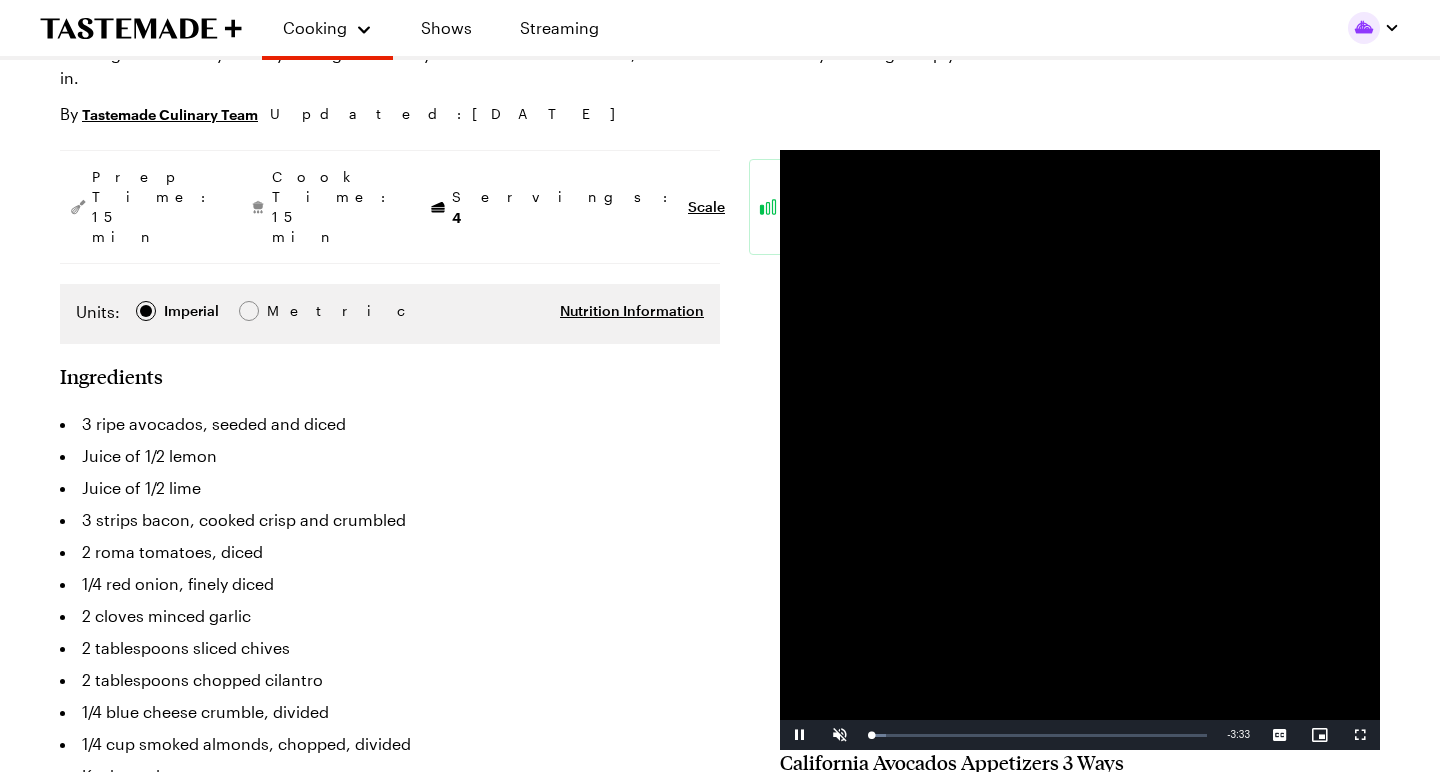 type on "x" 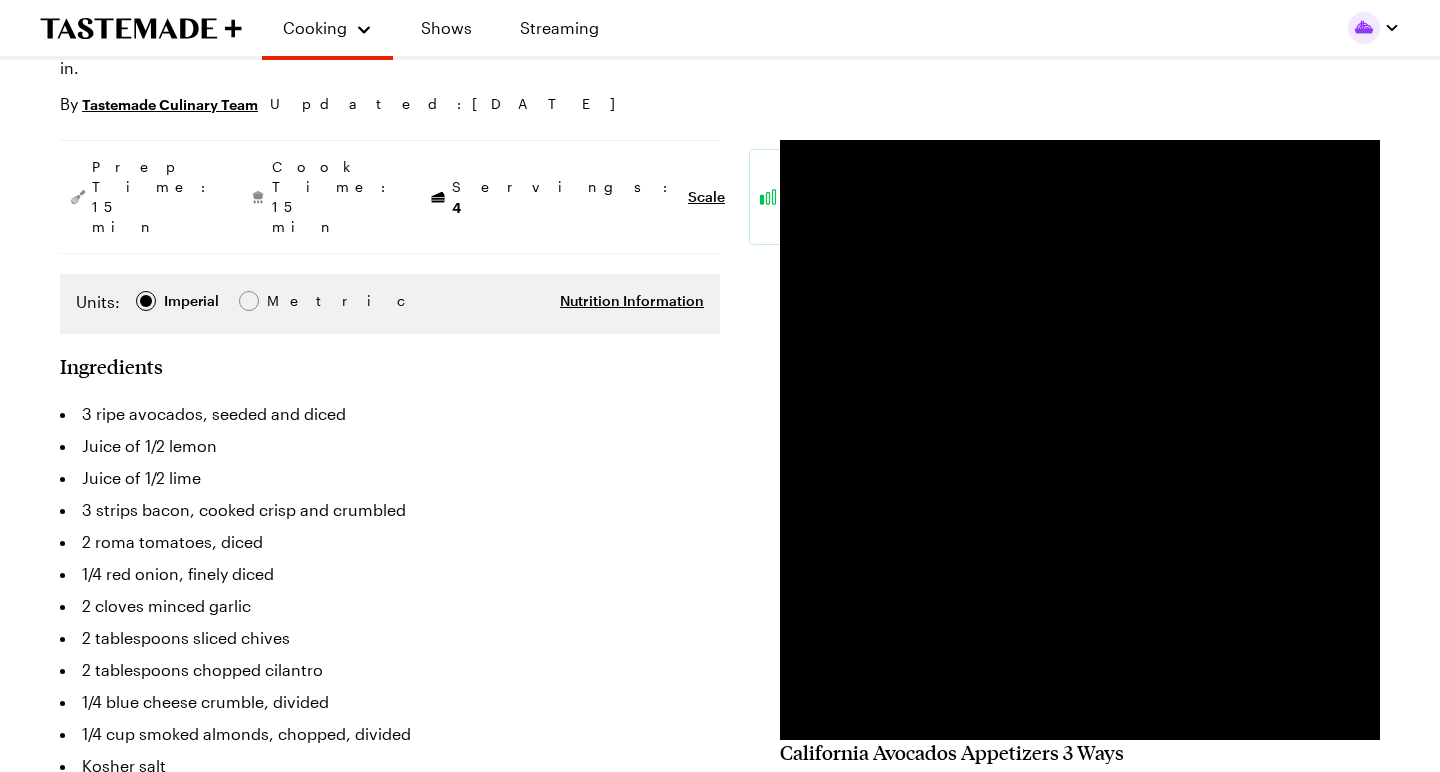 scroll, scrollTop: 206, scrollLeft: 0, axis: vertical 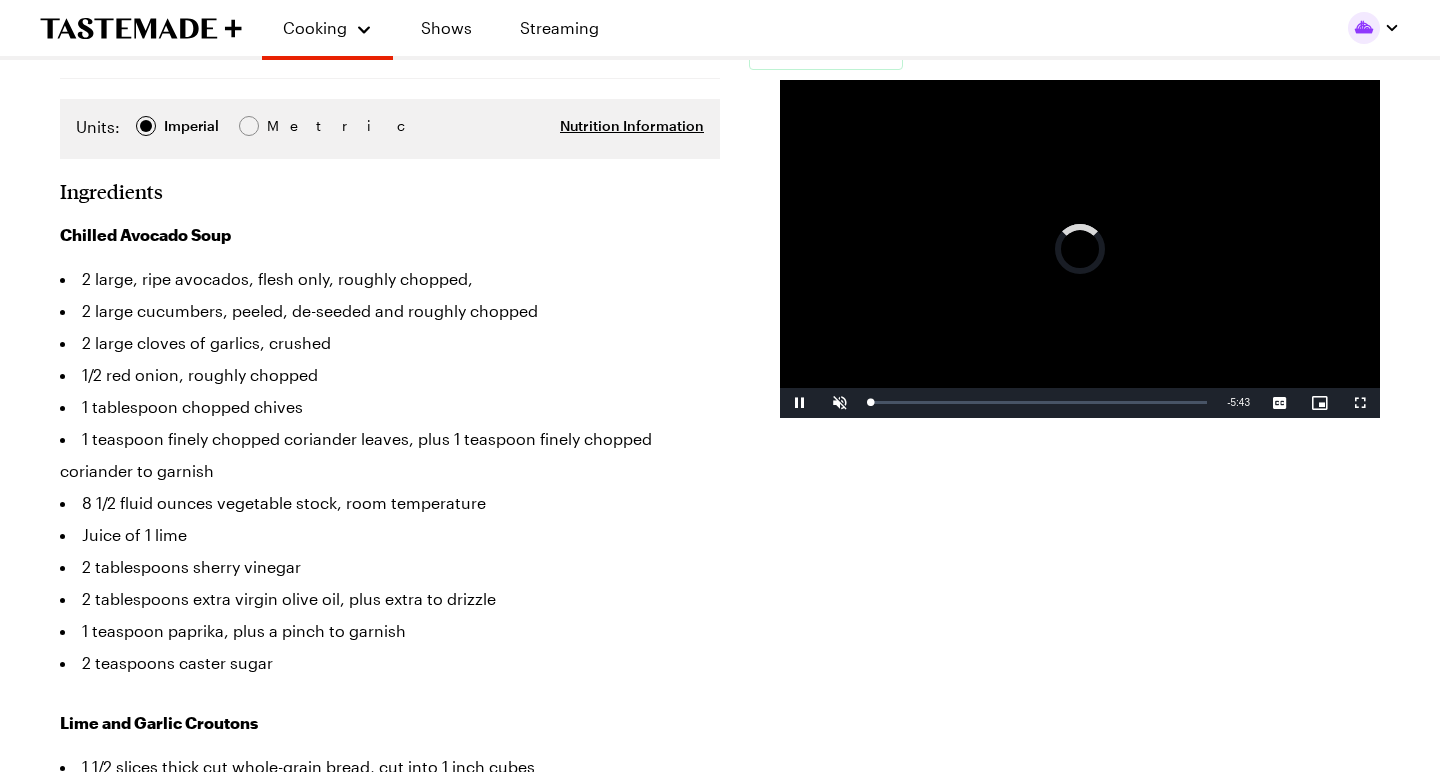 type on "x" 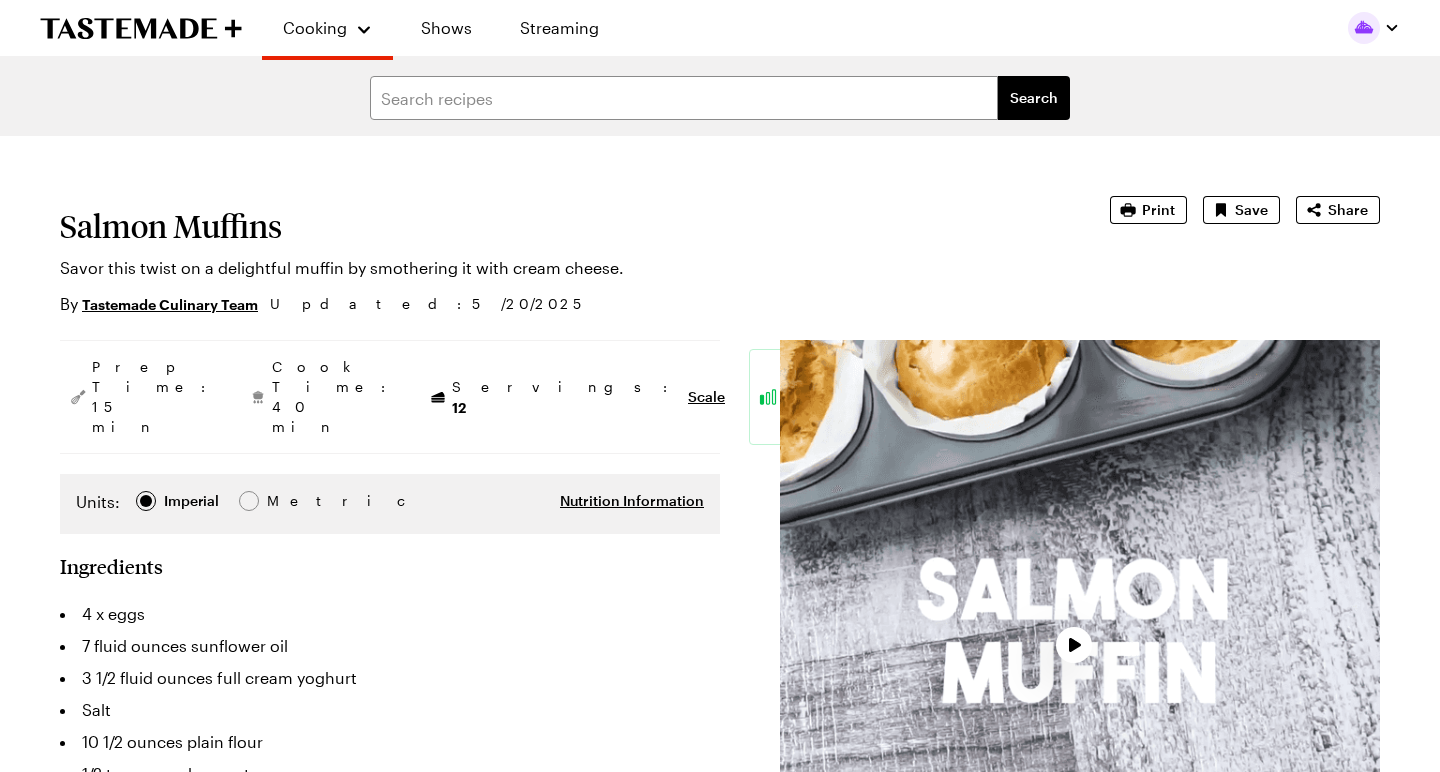scroll, scrollTop: 0, scrollLeft: 0, axis: both 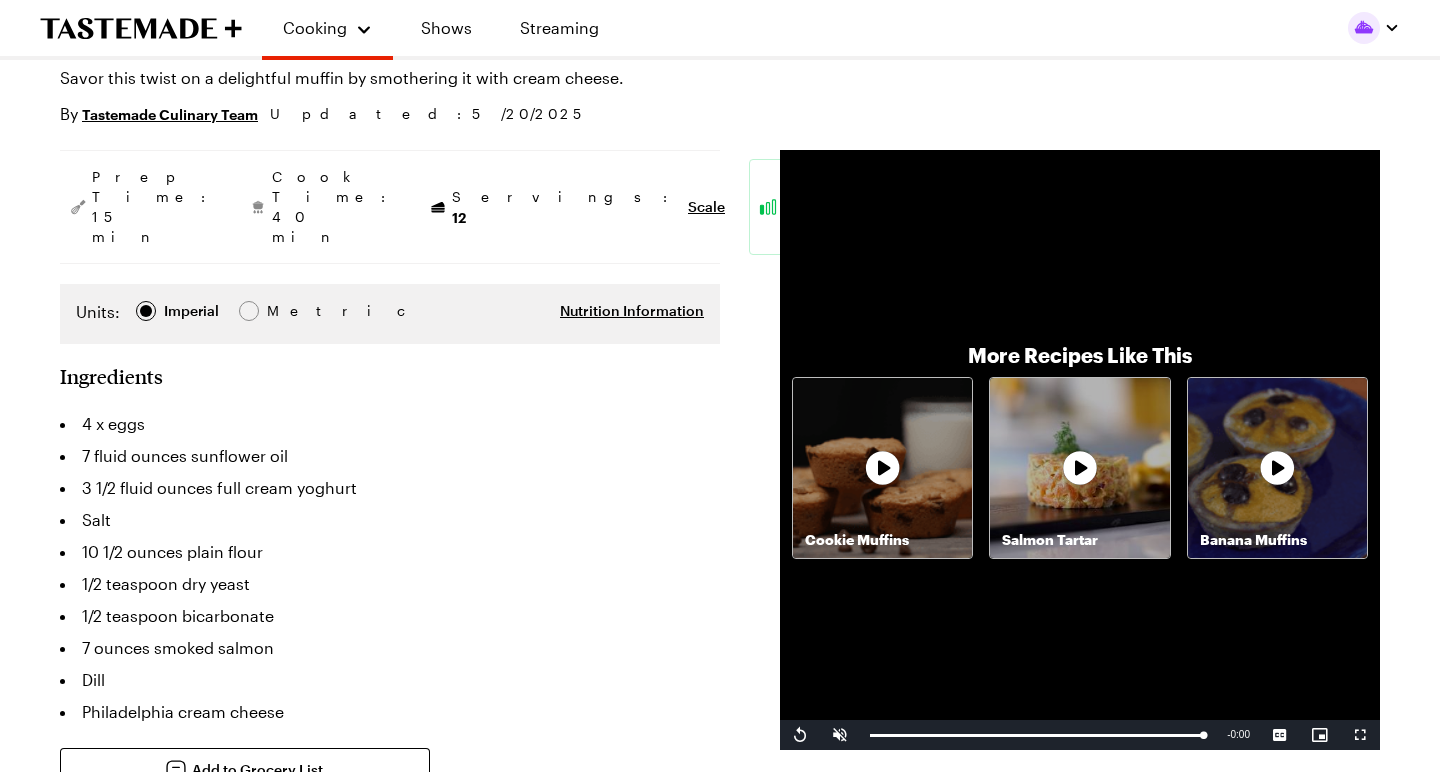 type on "x" 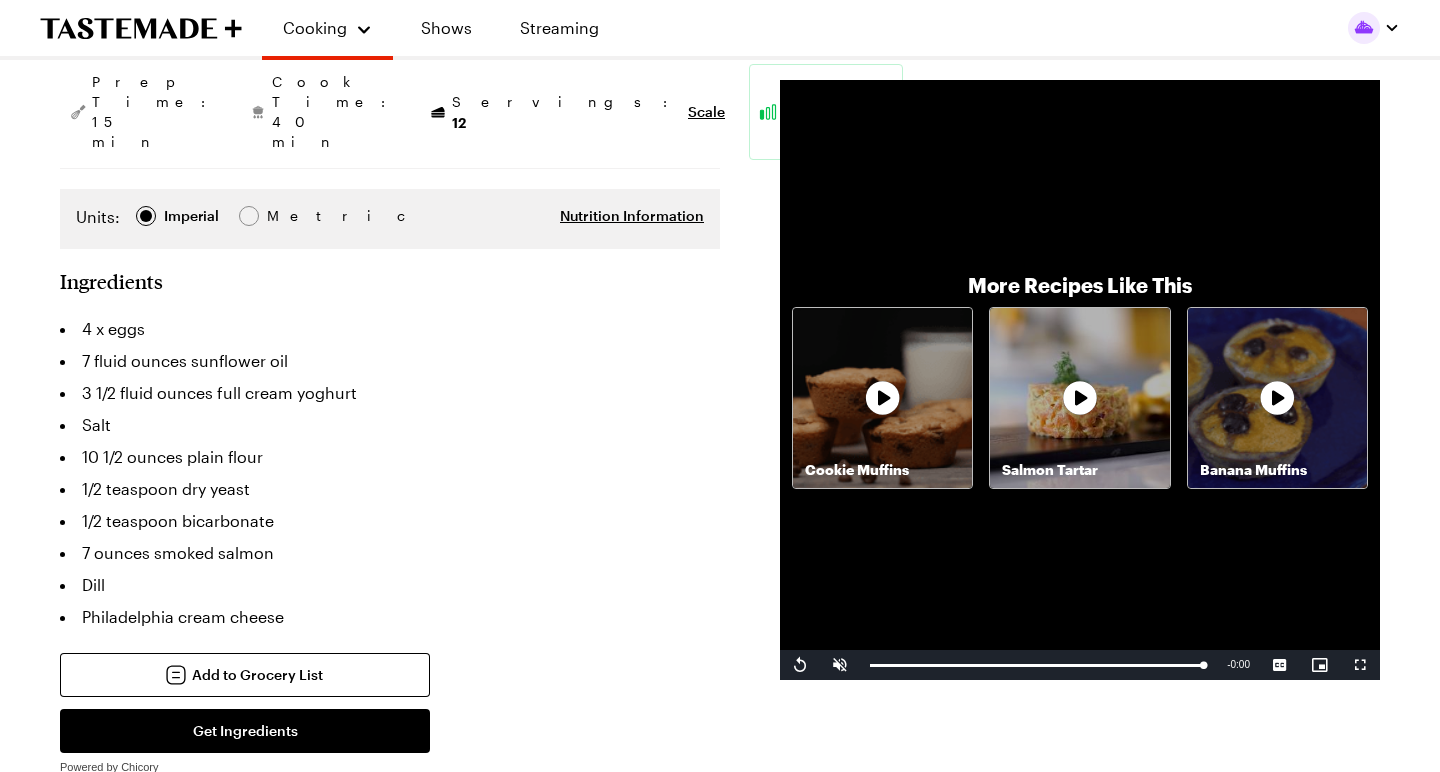 scroll, scrollTop: 286, scrollLeft: 0, axis: vertical 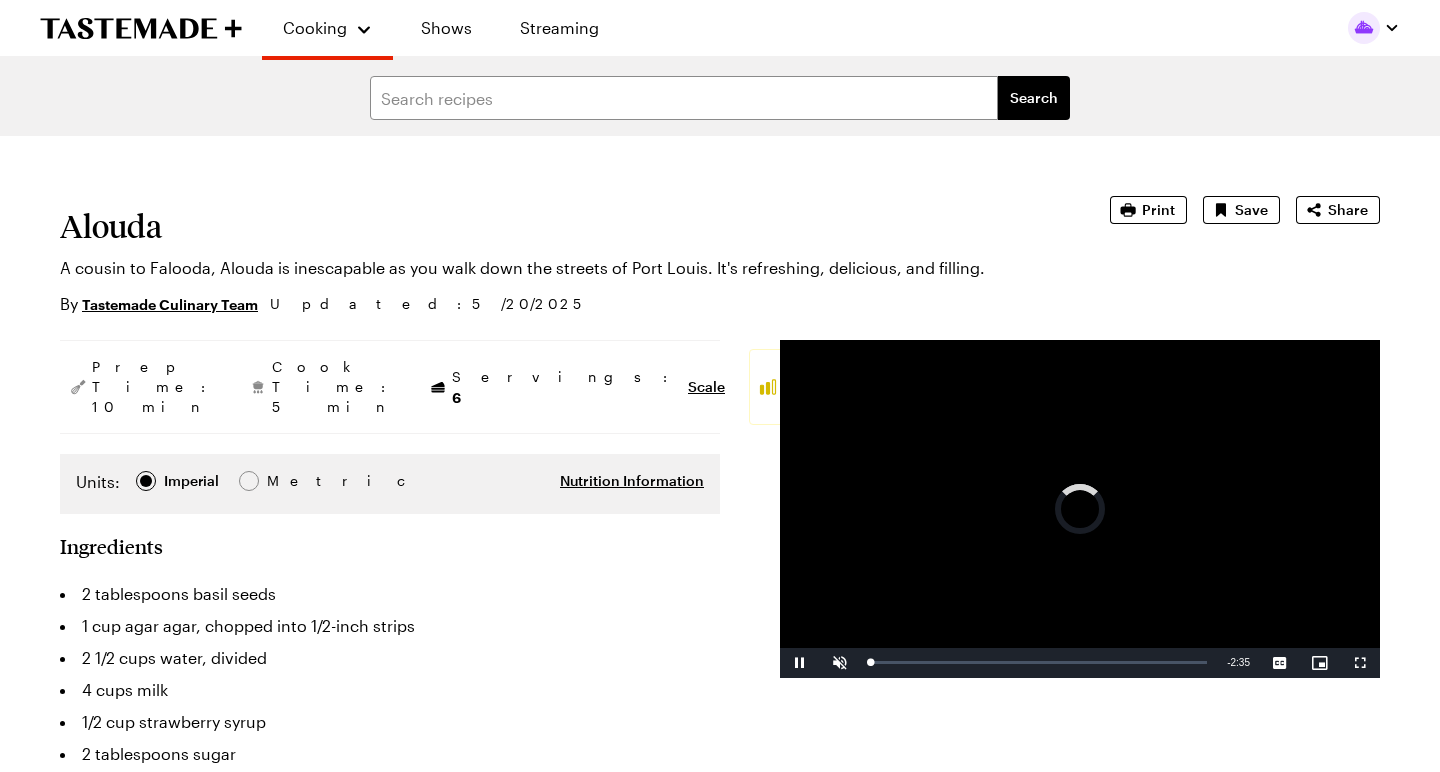 type on "x" 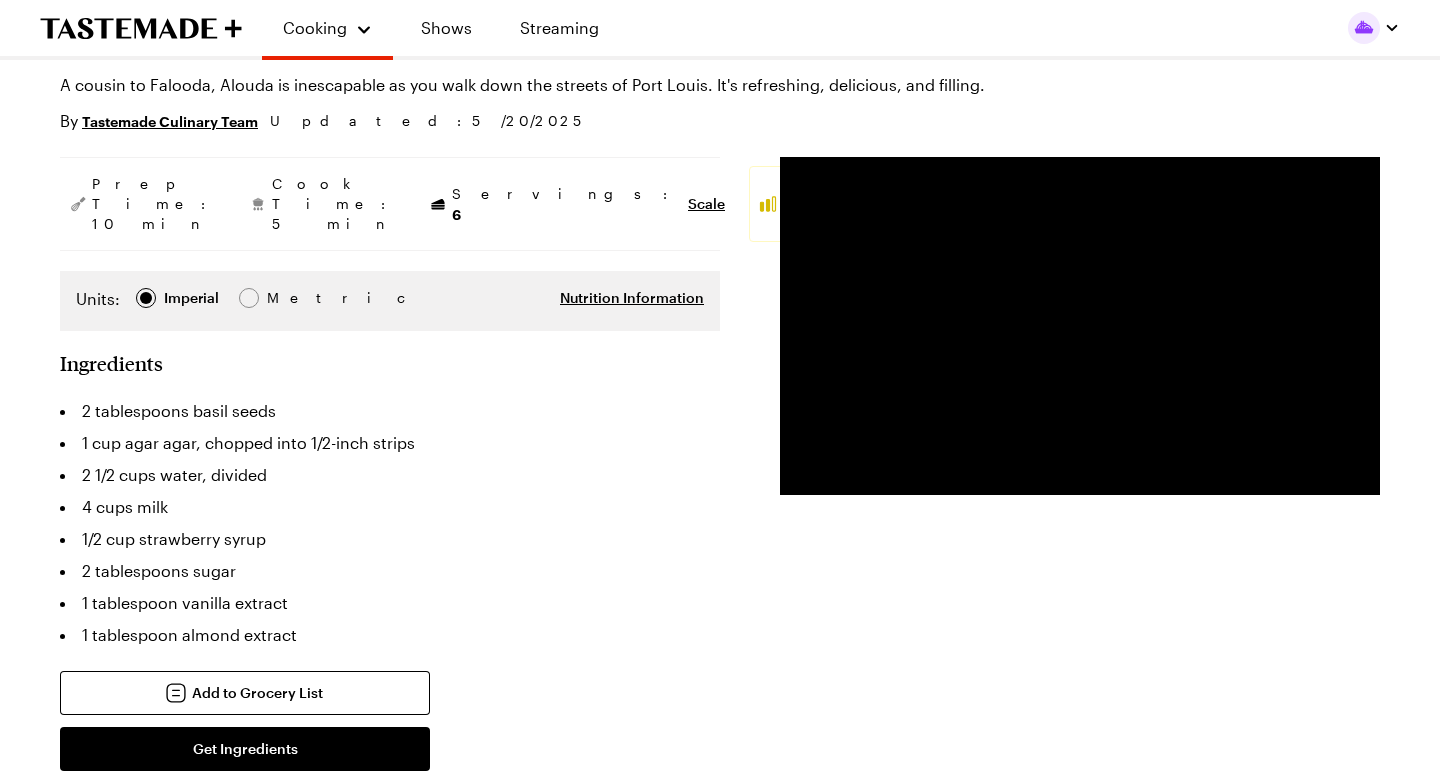 scroll, scrollTop: 187, scrollLeft: 0, axis: vertical 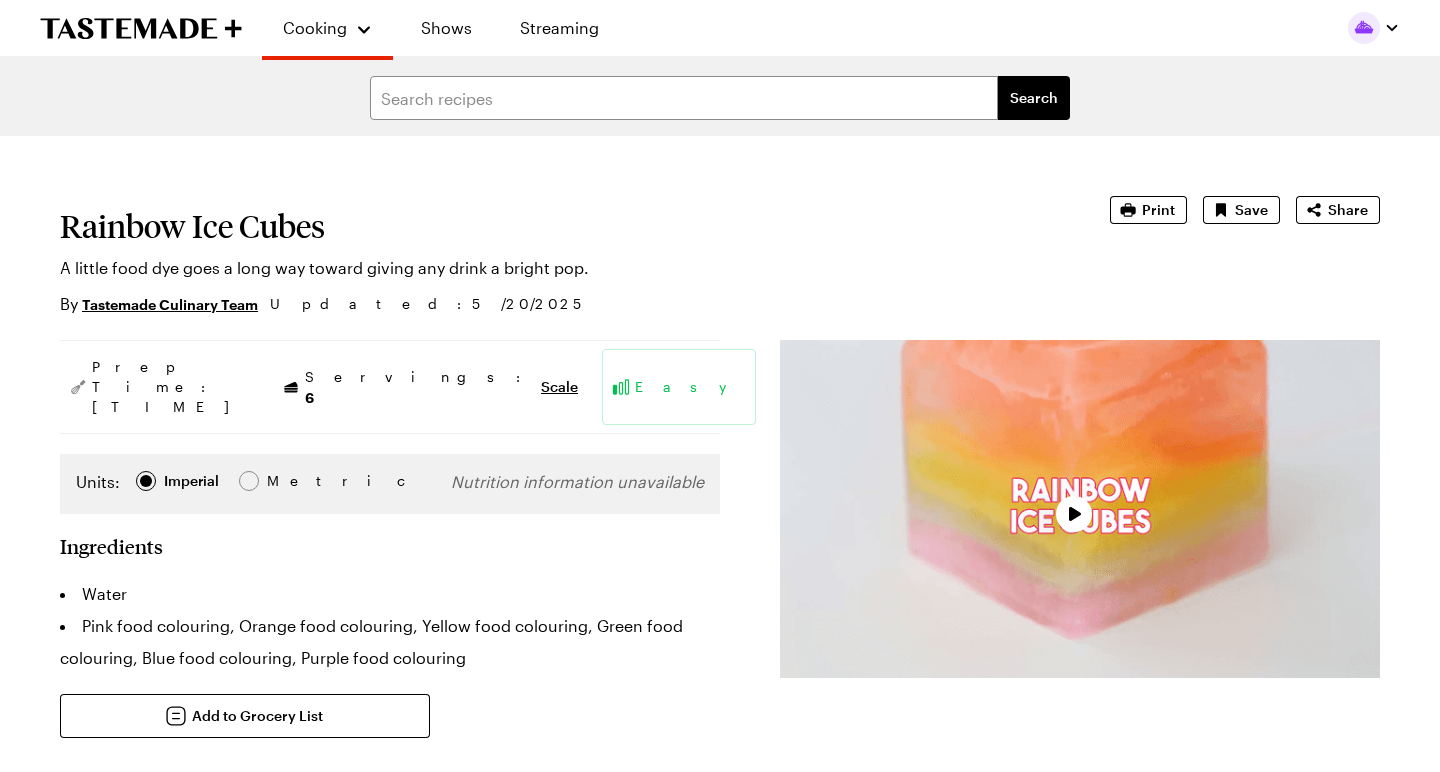 type on "x" 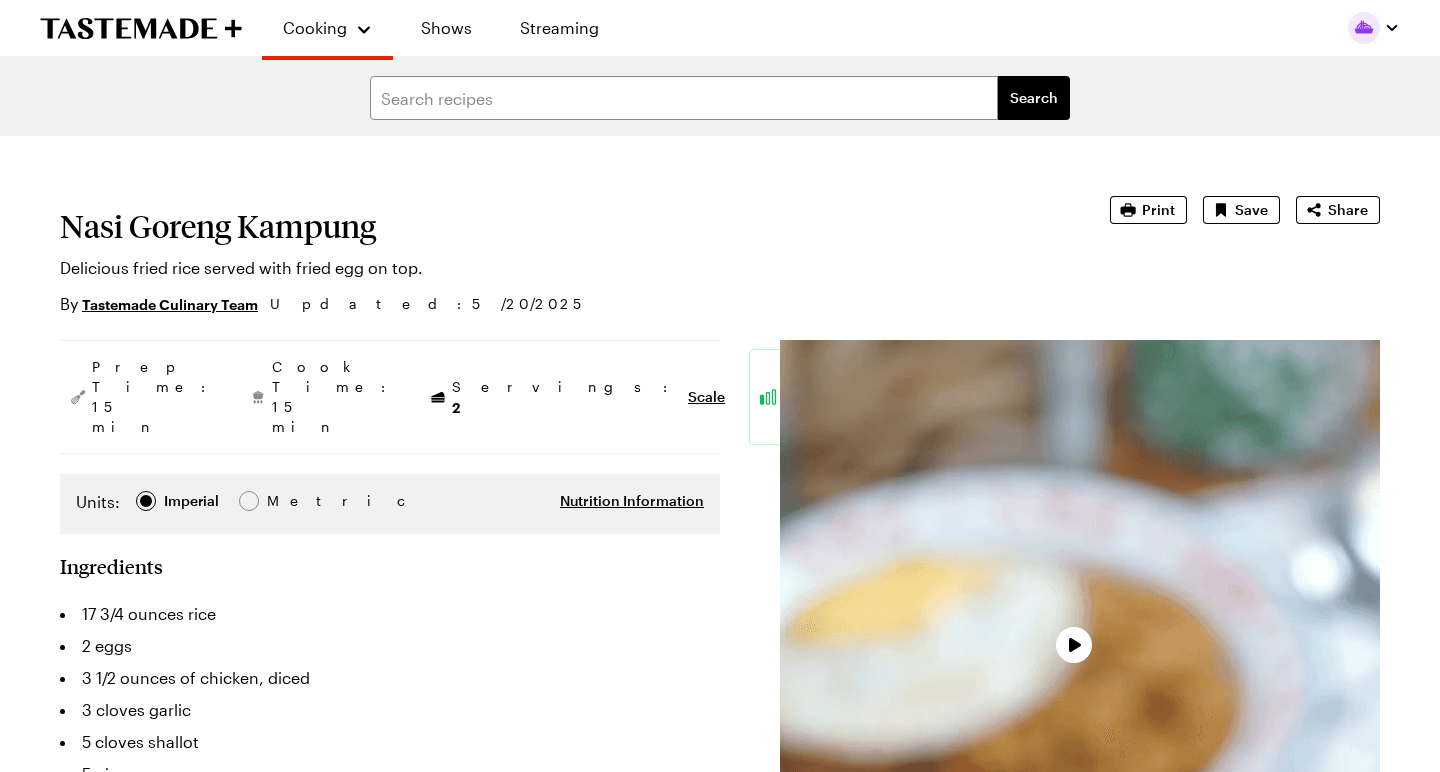 scroll, scrollTop: 0, scrollLeft: 0, axis: both 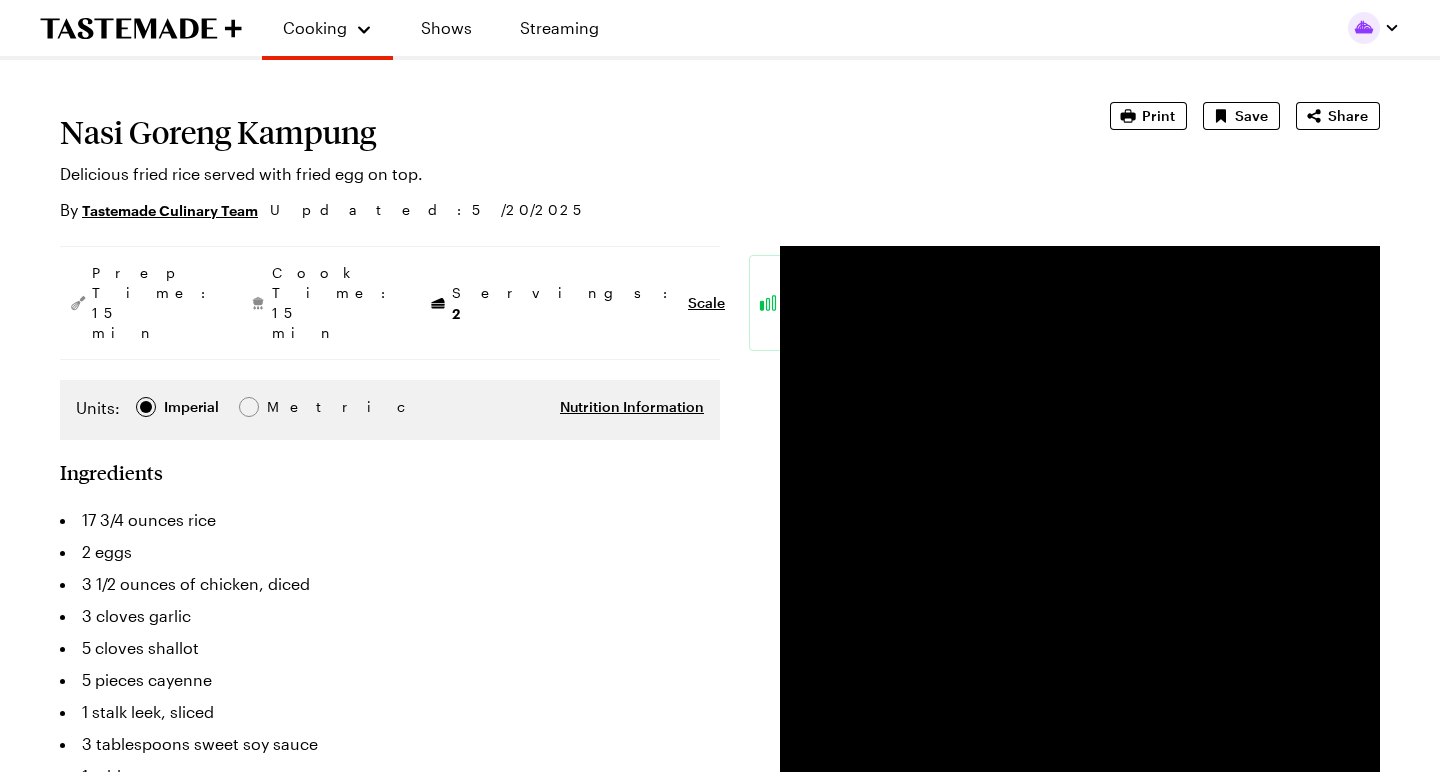 type on "x" 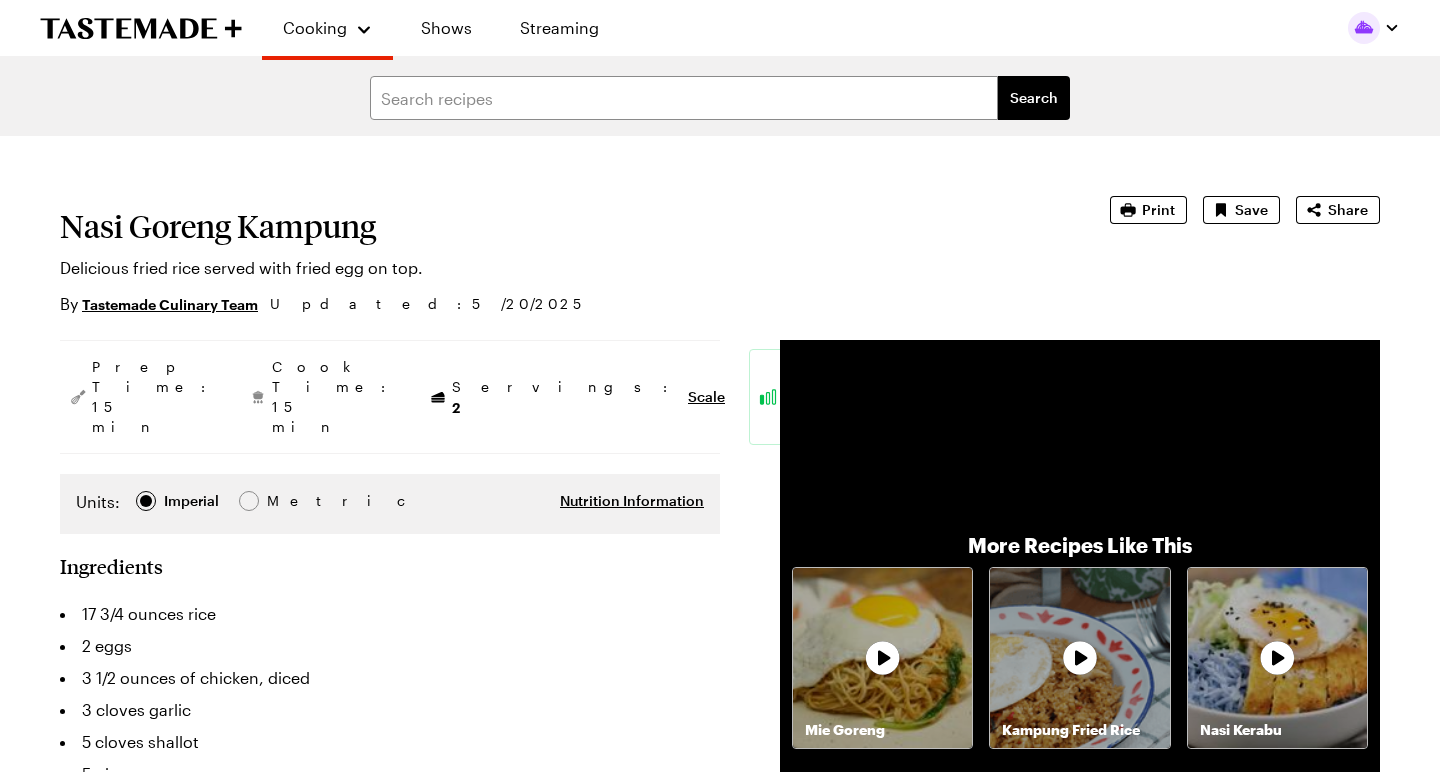 scroll, scrollTop: 0, scrollLeft: 0, axis: both 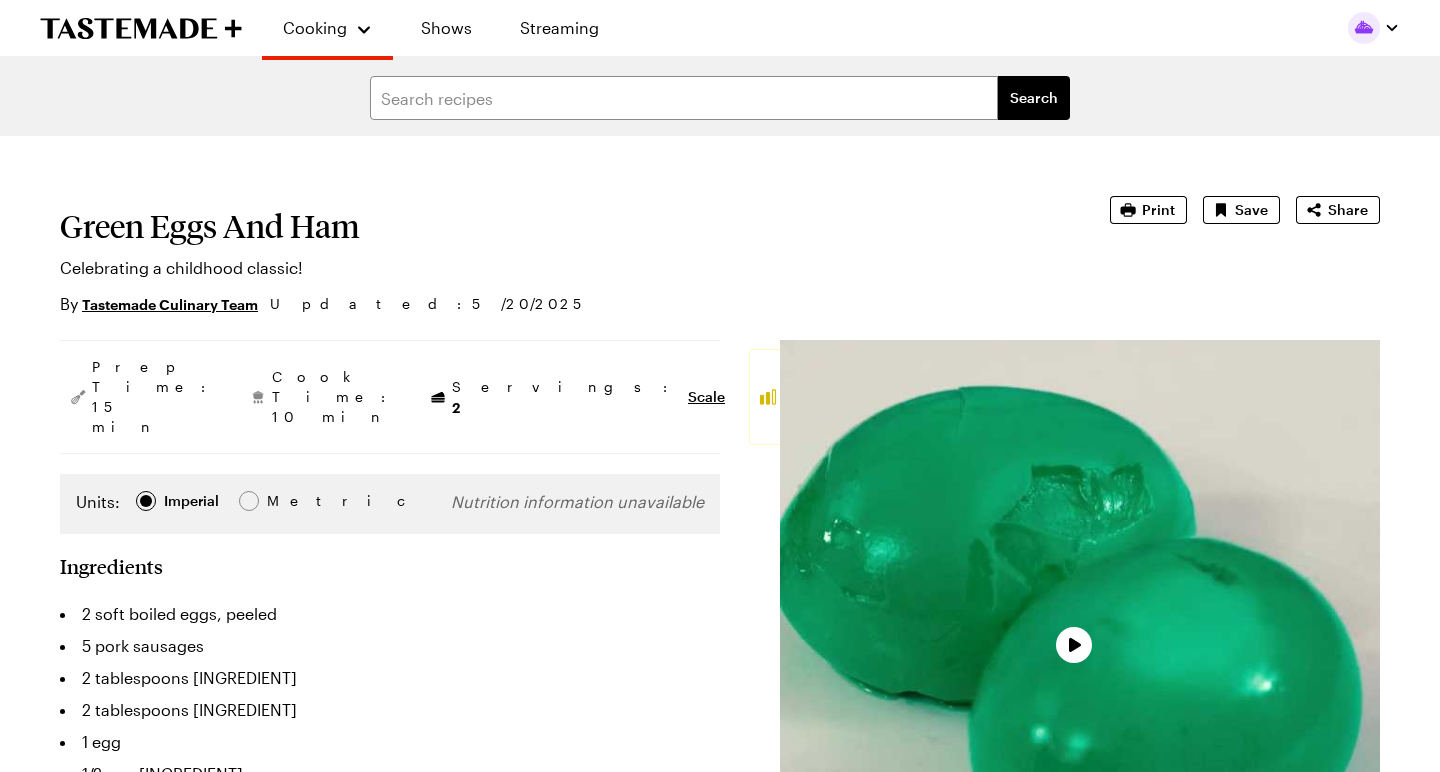 type on "x" 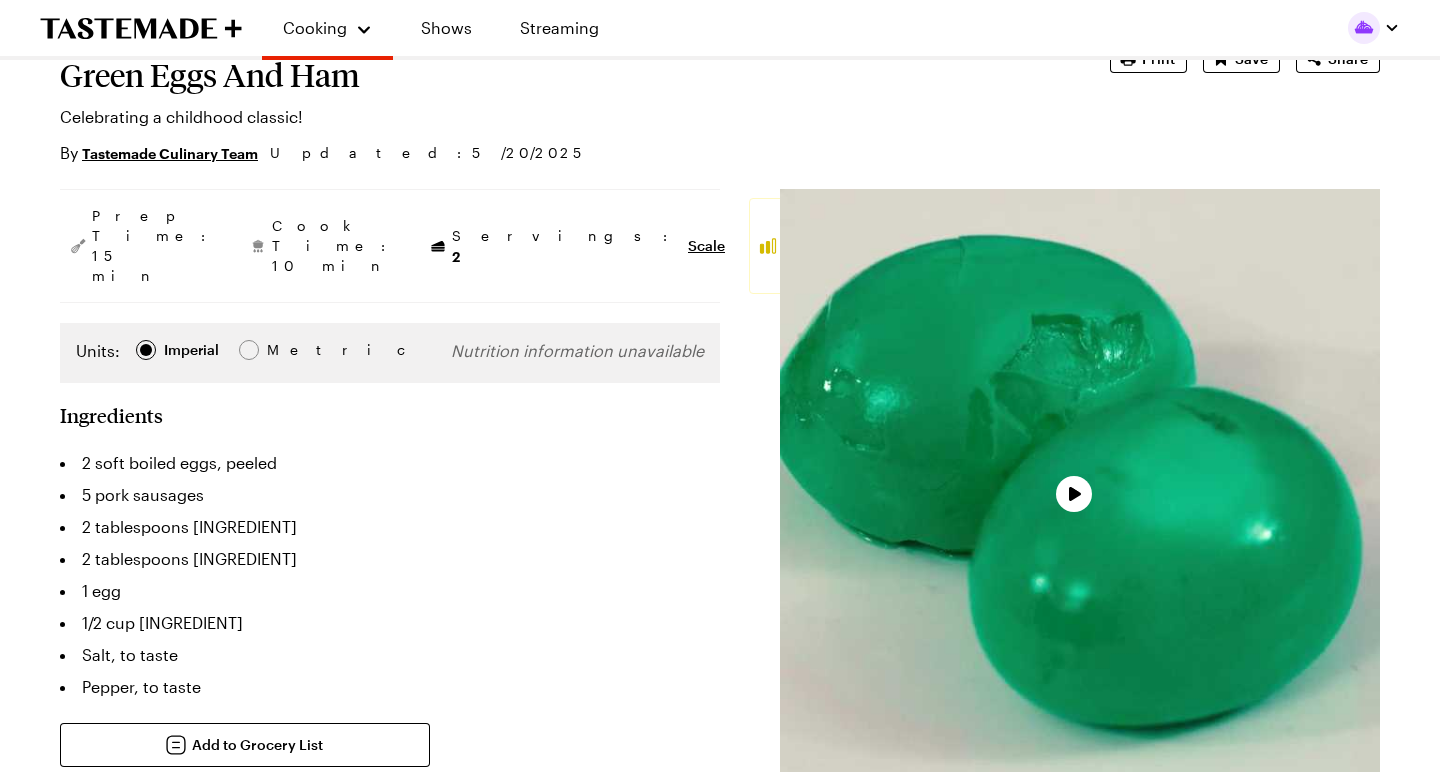 scroll, scrollTop: 151, scrollLeft: 0, axis: vertical 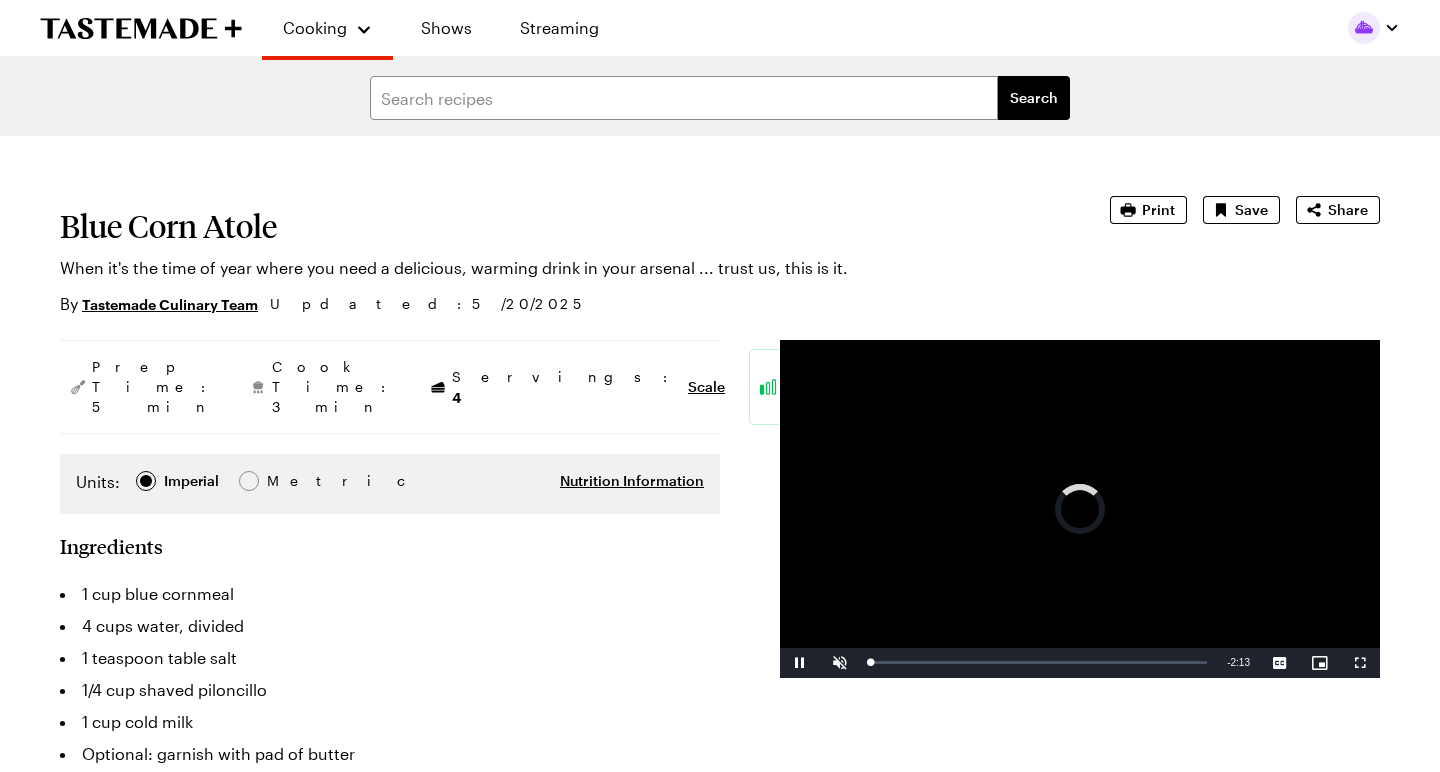 type on "x" 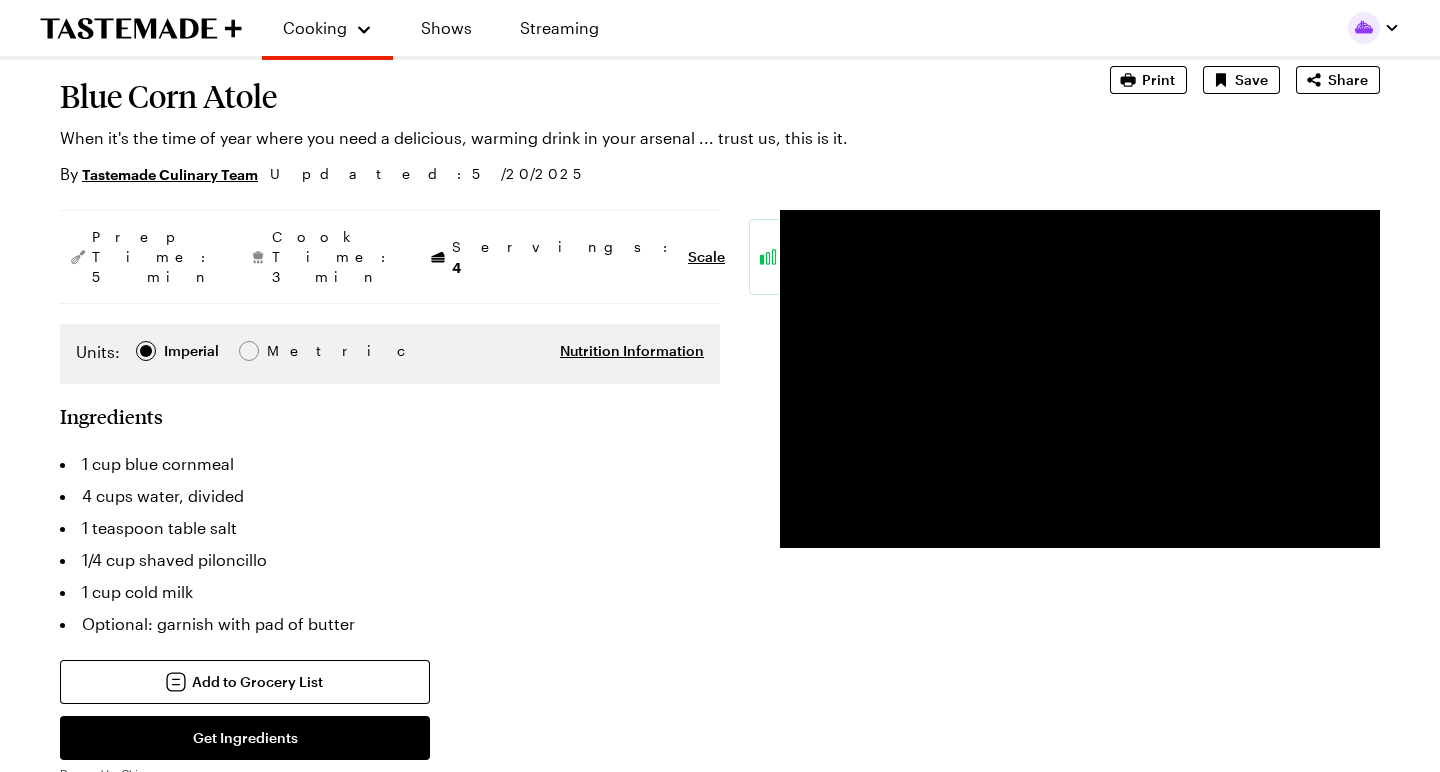 scroll, scrollTop: 132, scrollLeft: 0, axis: vertical 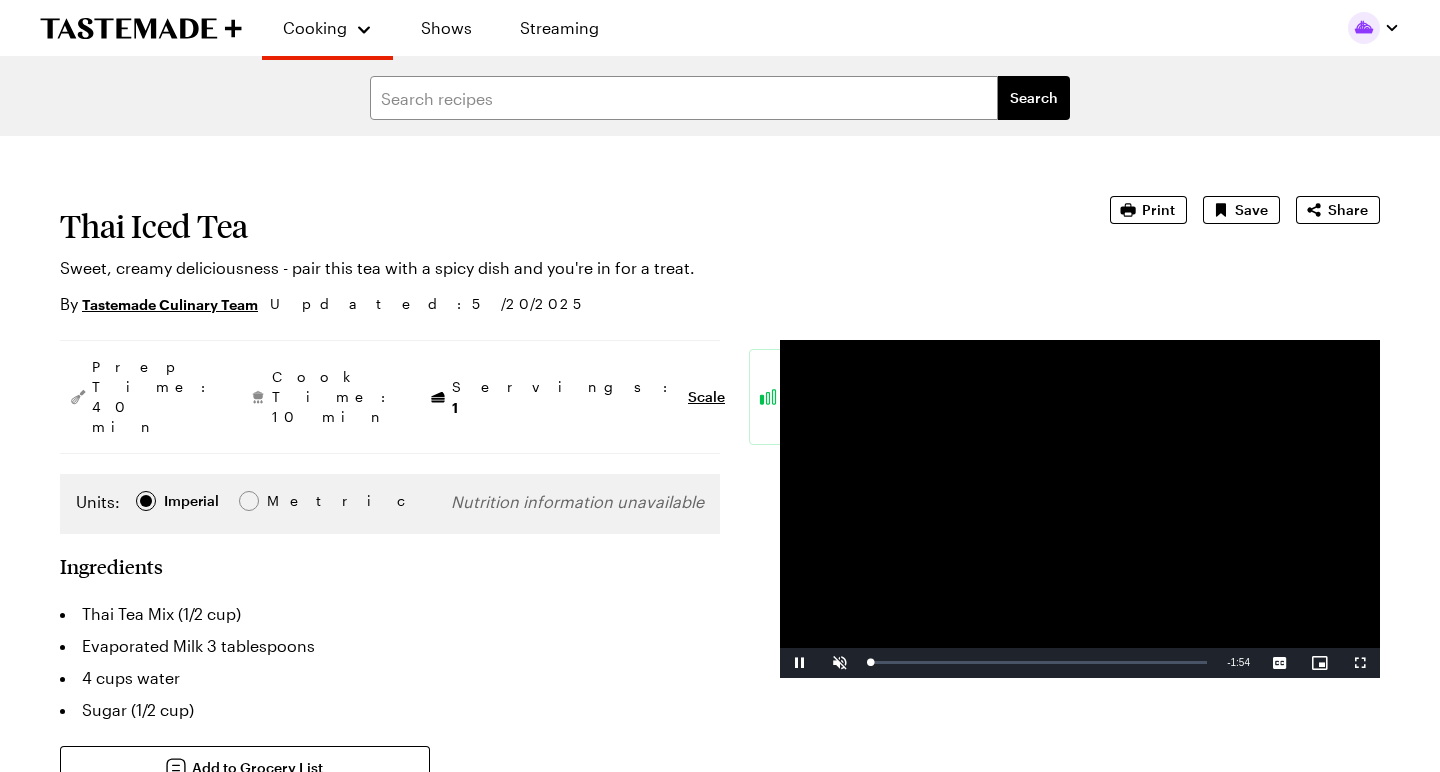 type on "x" 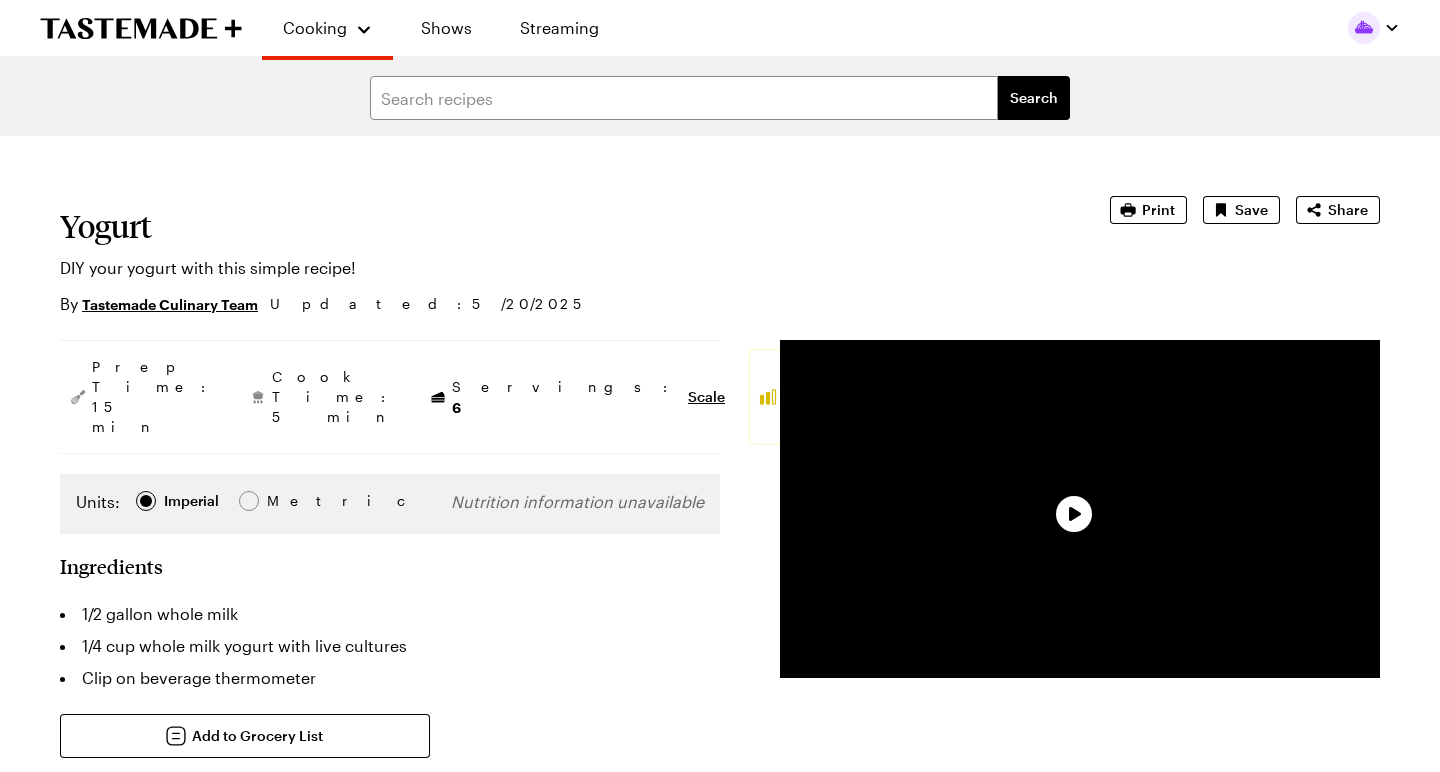 scroll, scrollTop: 0, scrollLeft: 0, axis: both 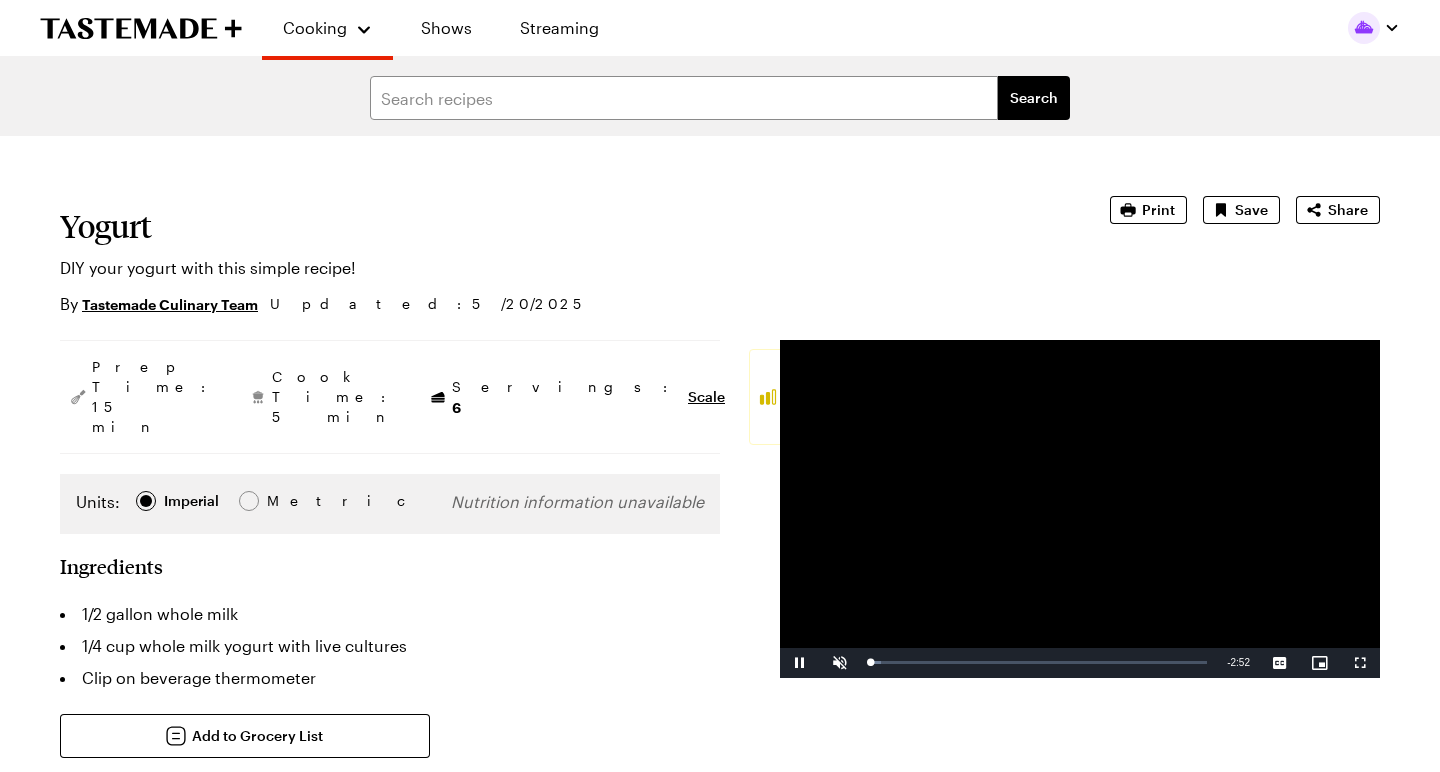 type on "x" 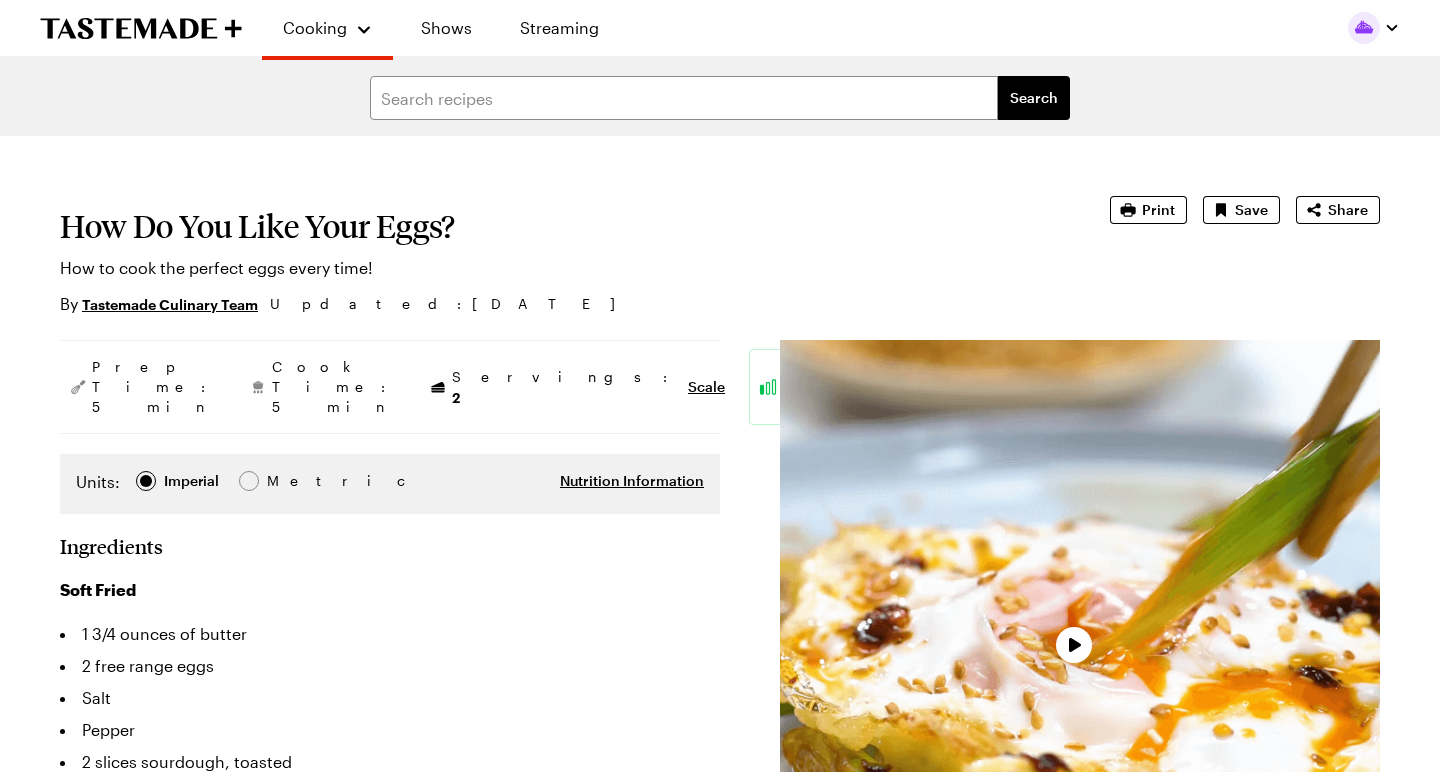 scroll, scrollTop: 0, scrollLeft: 0, axis: both 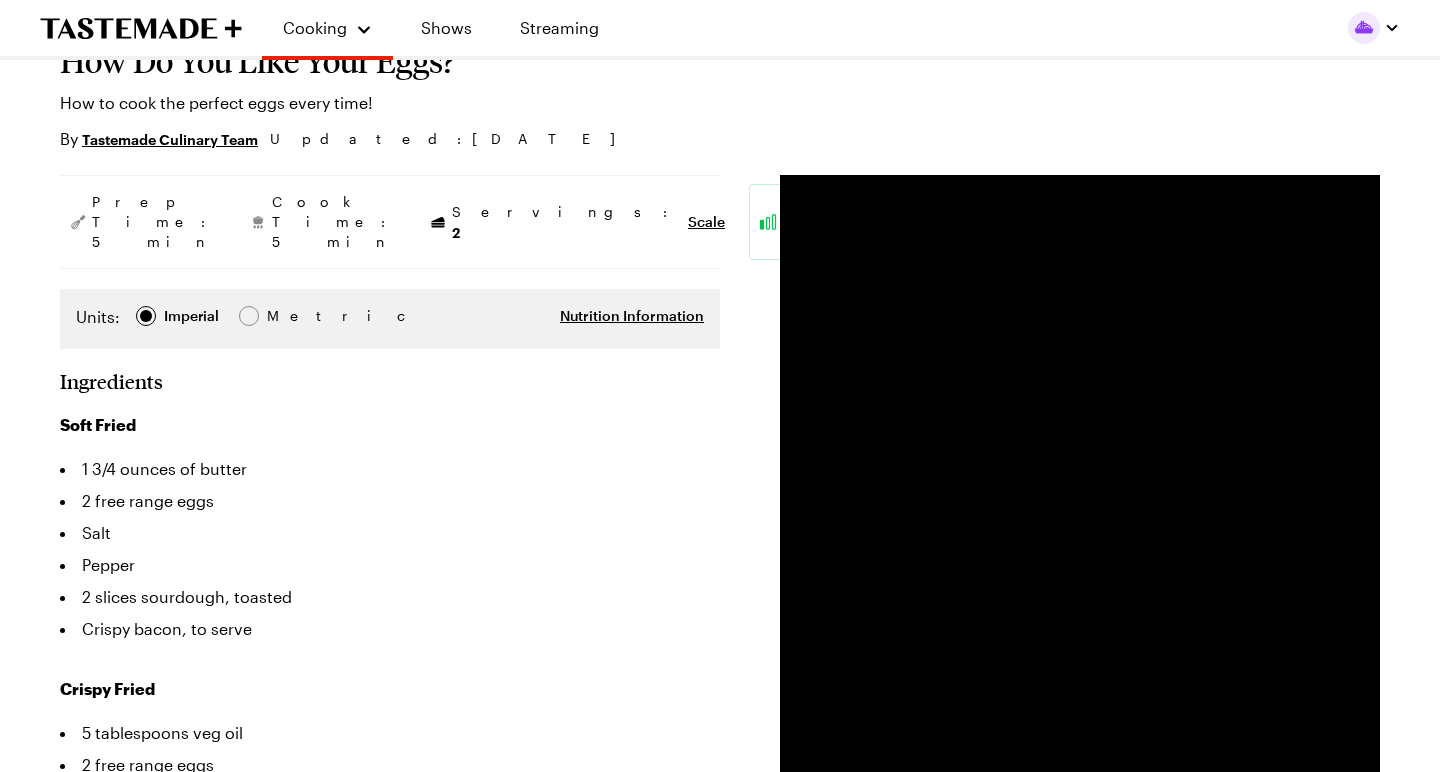 type on "x" 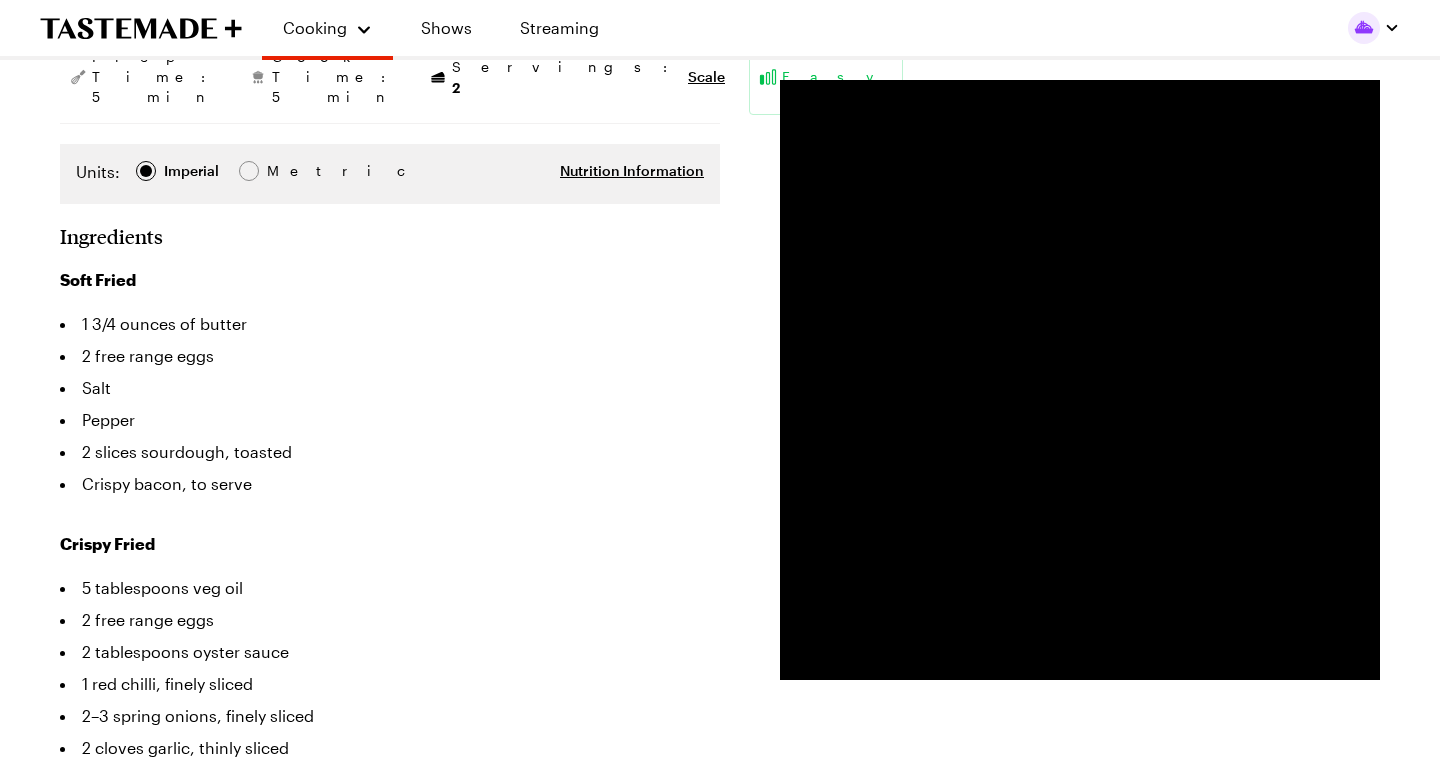 scroll, scrollTop: 374, scrollLeft: 0, axis: vertical 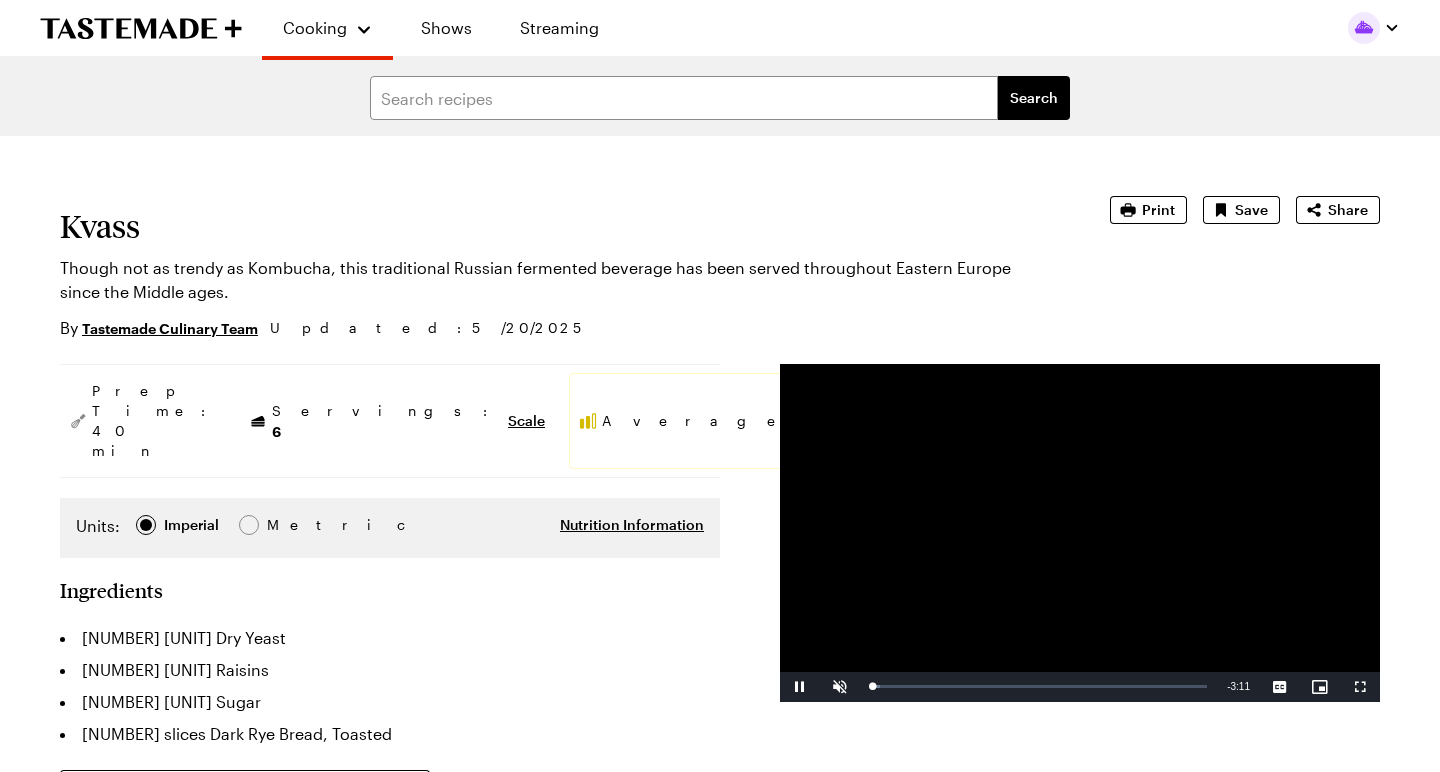 type on "x" 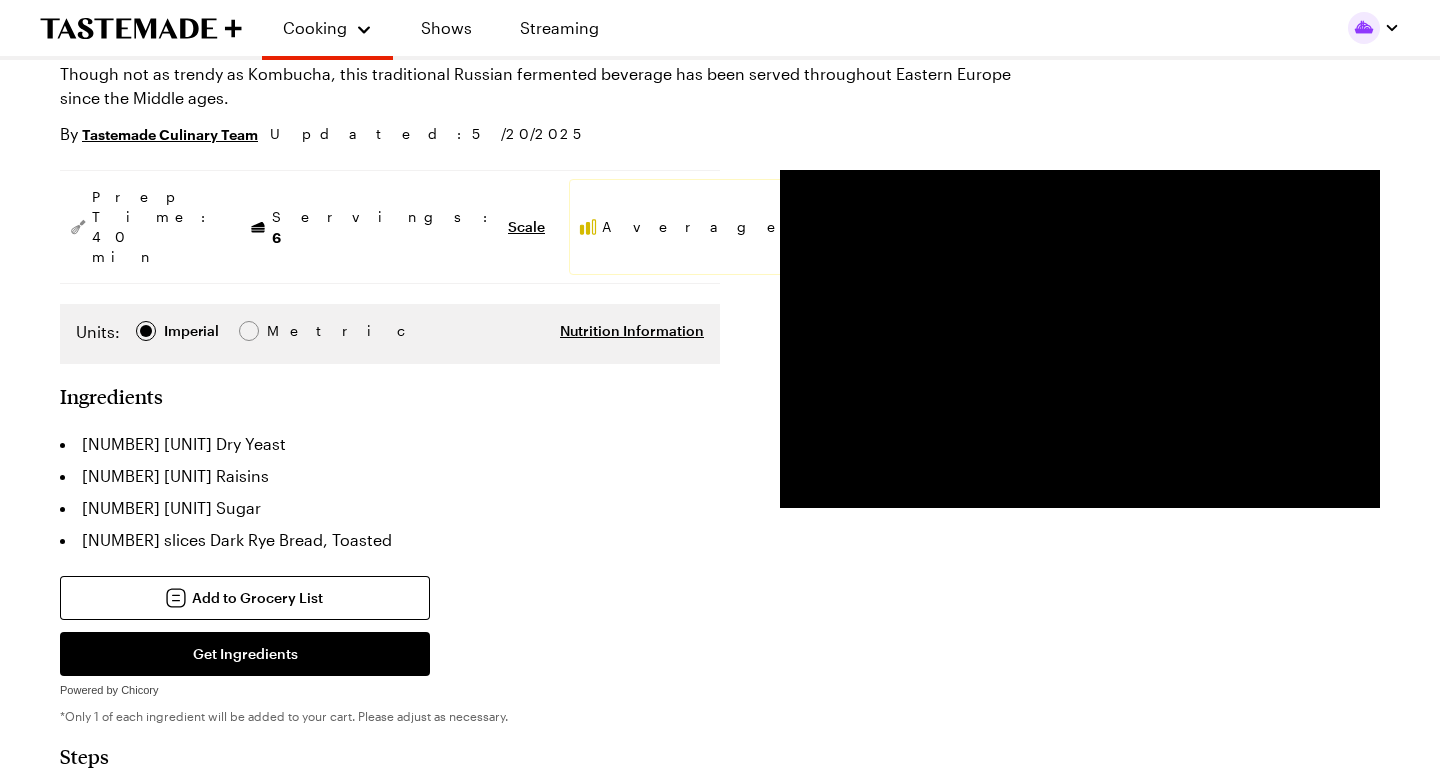 scroll, scrollTop: 201, scrollLeft: 0, axis: vertical 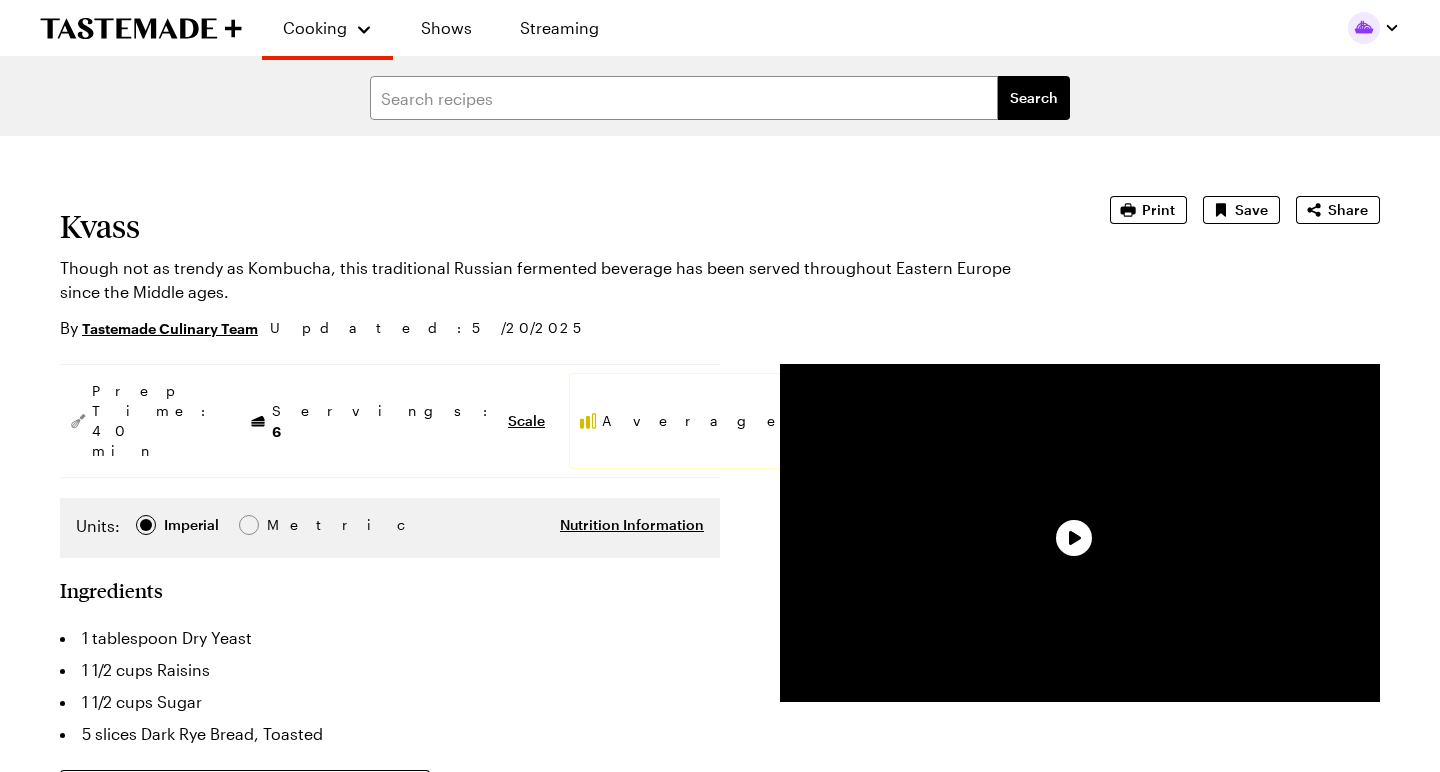 type on "x" 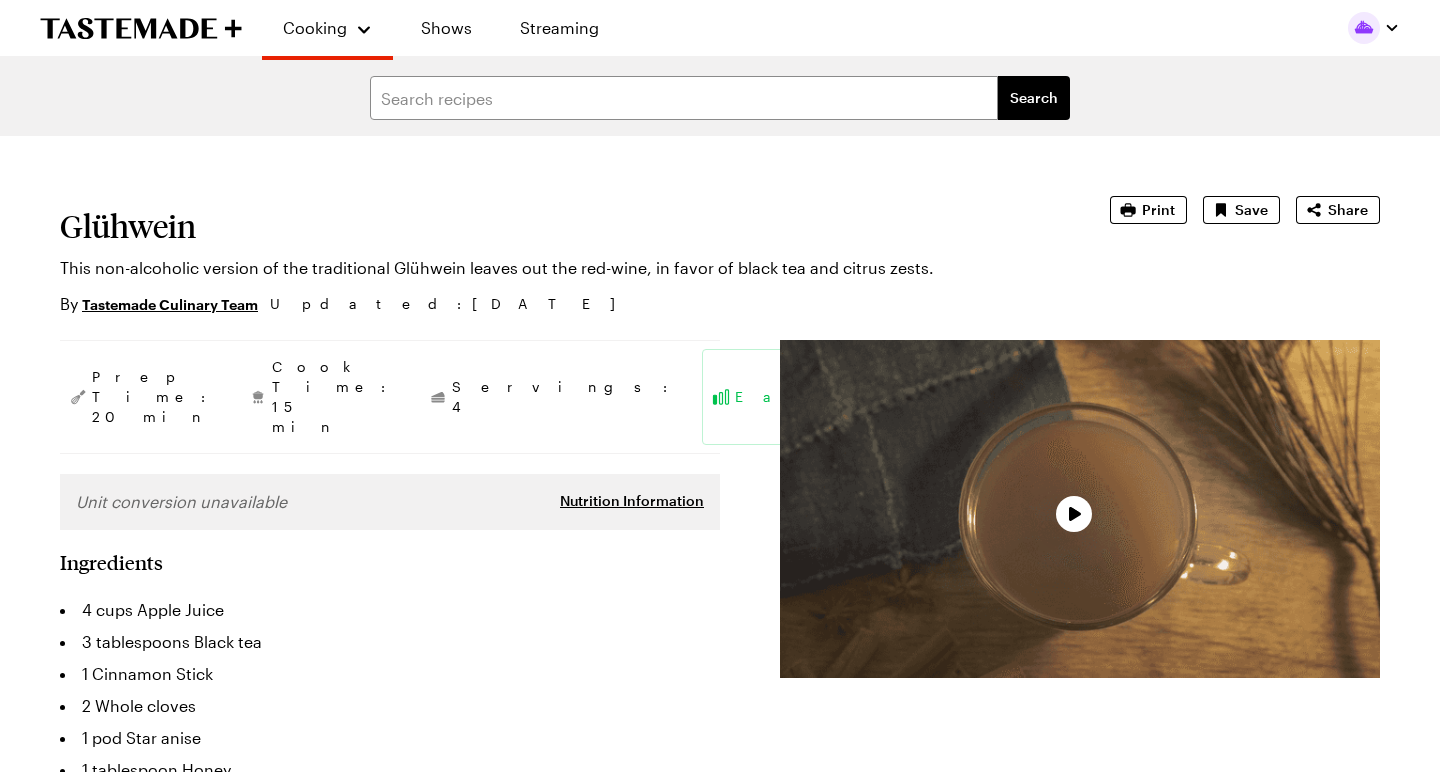 scroll, scrollTop: 0, scrollLeft: 0, axis: both 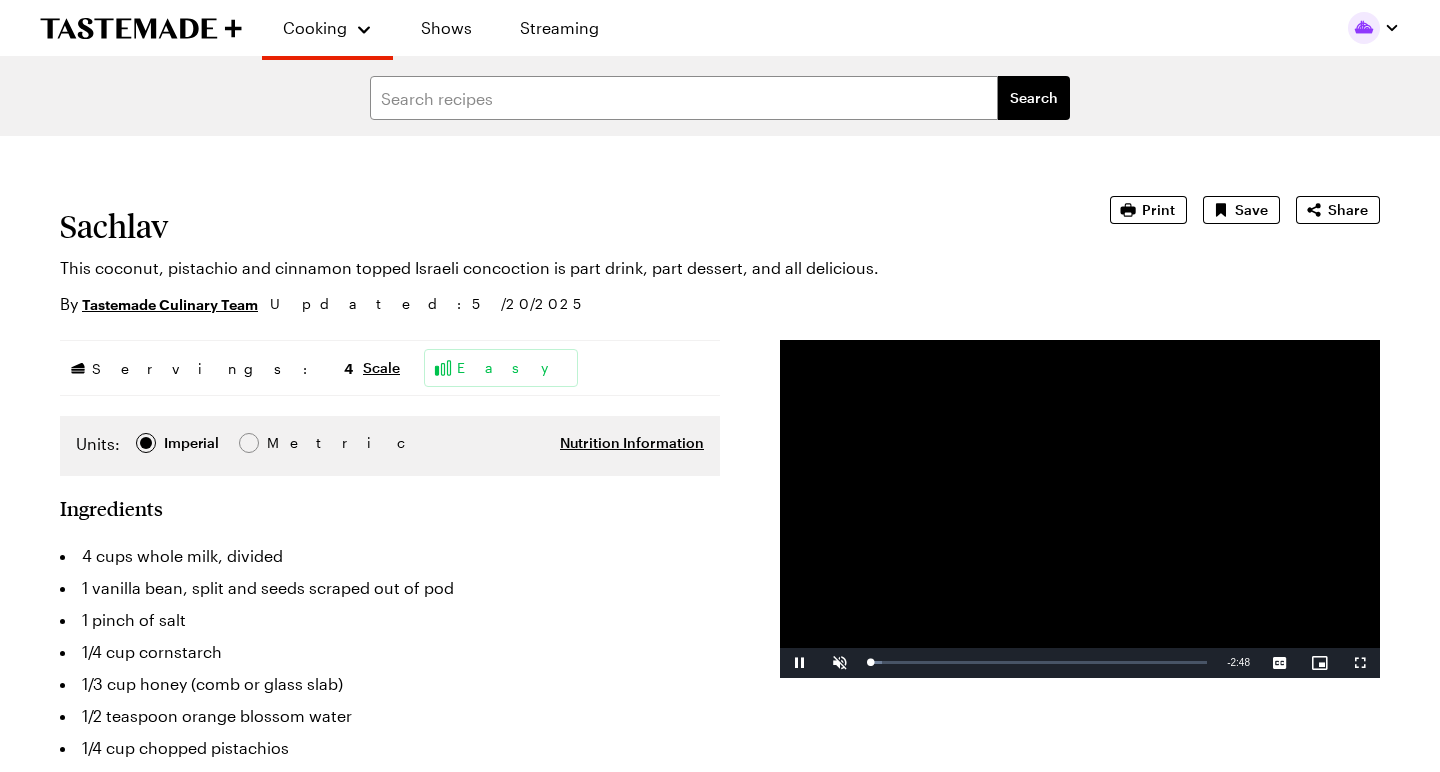 type on "x" 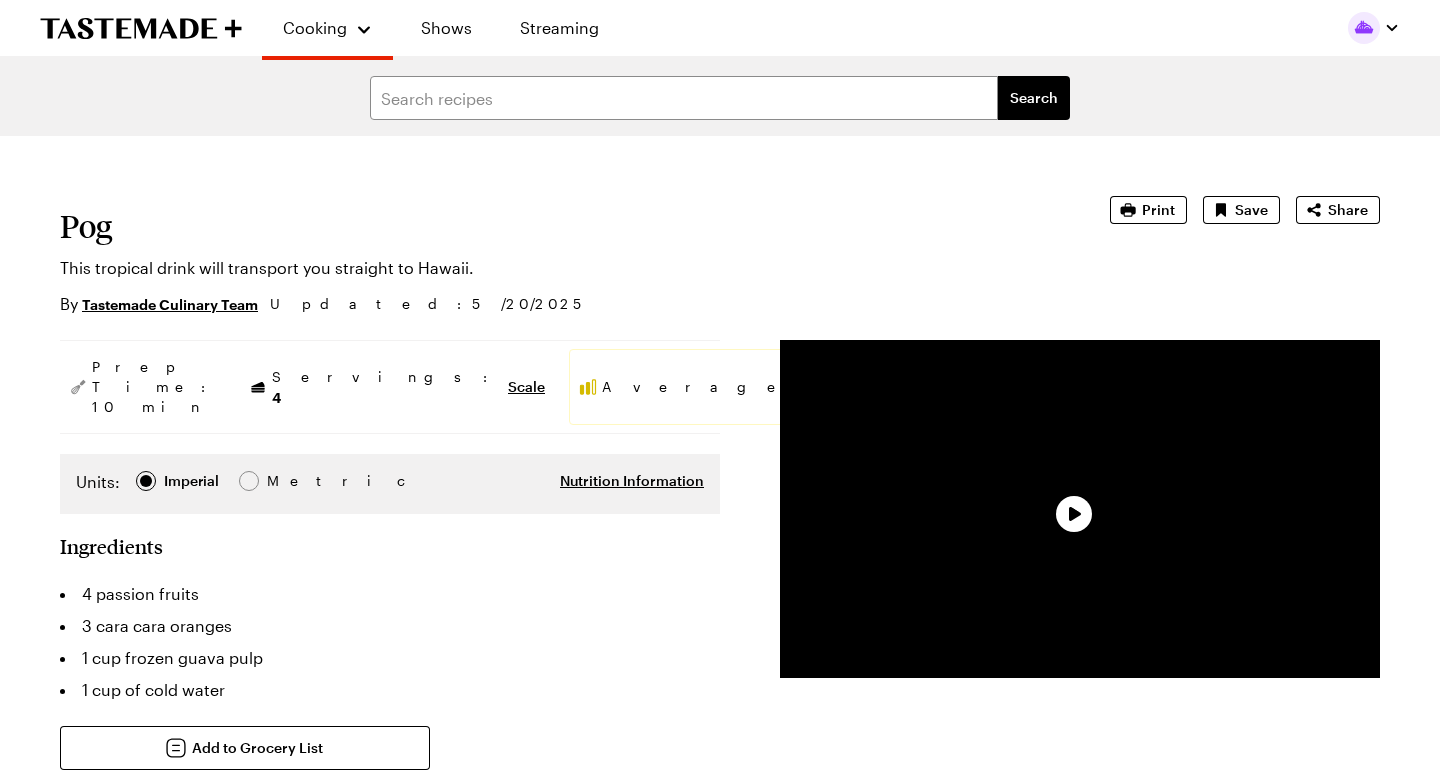 scroll, scrollTop: 0, scrollLeft: 0, axis: both 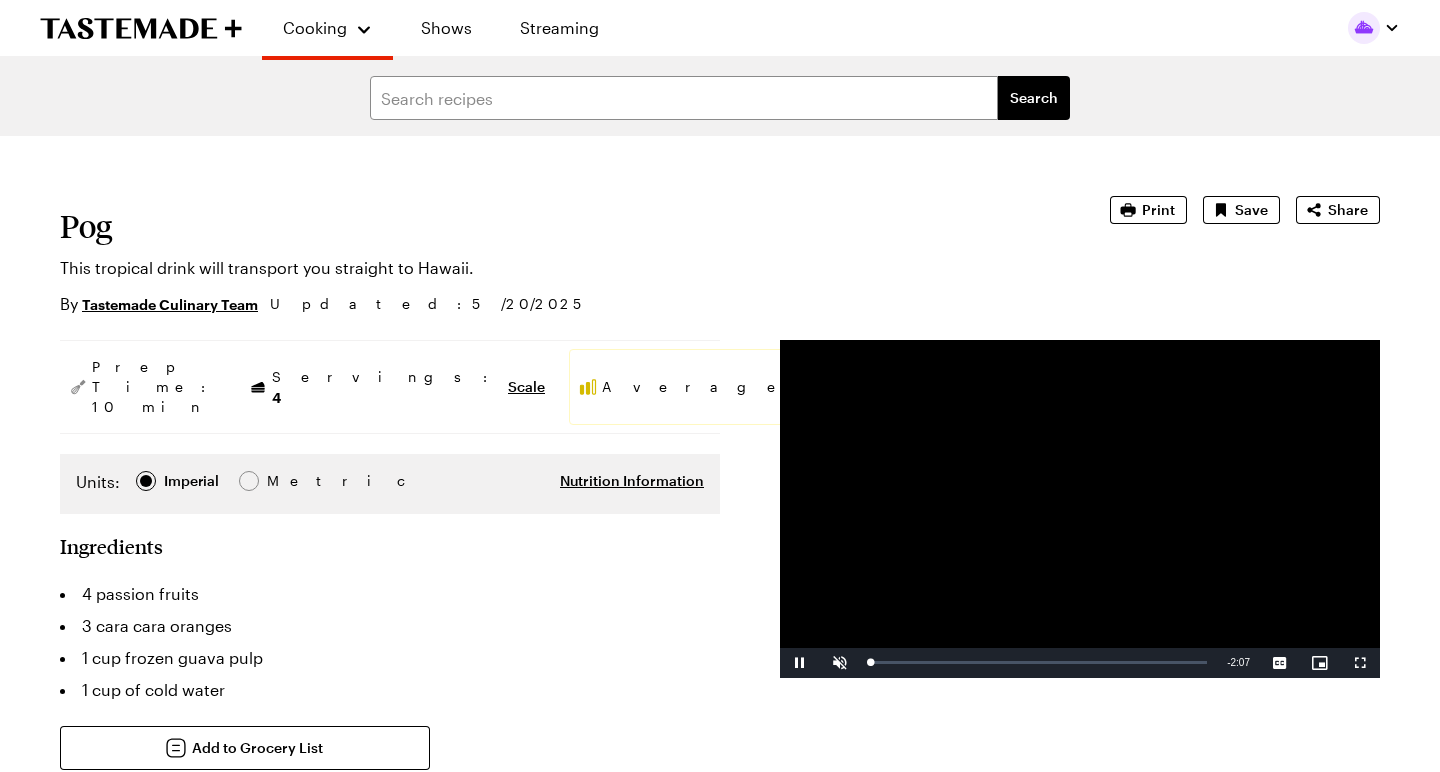 type on "x" 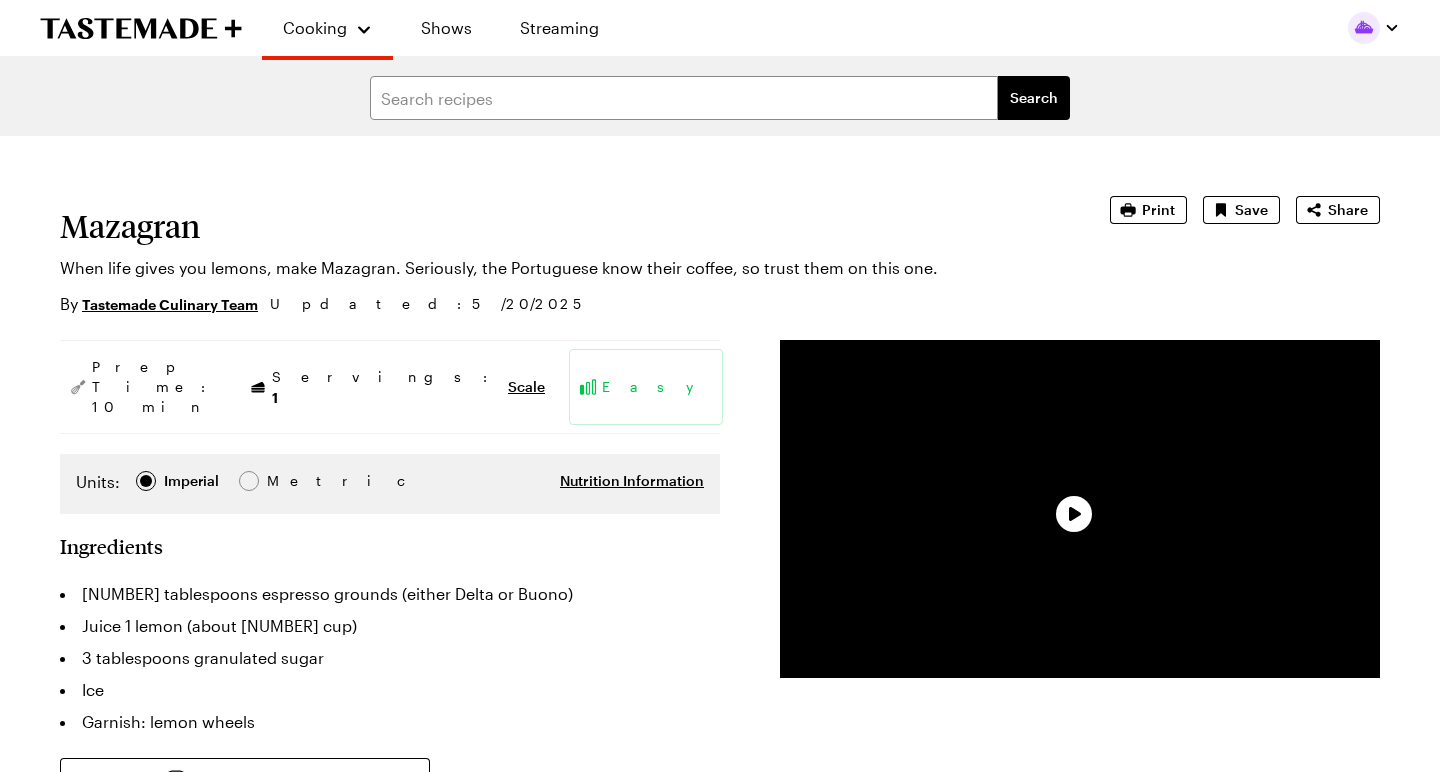 scroll, scrollTop: 0, scrollLeft: 0, axis: both 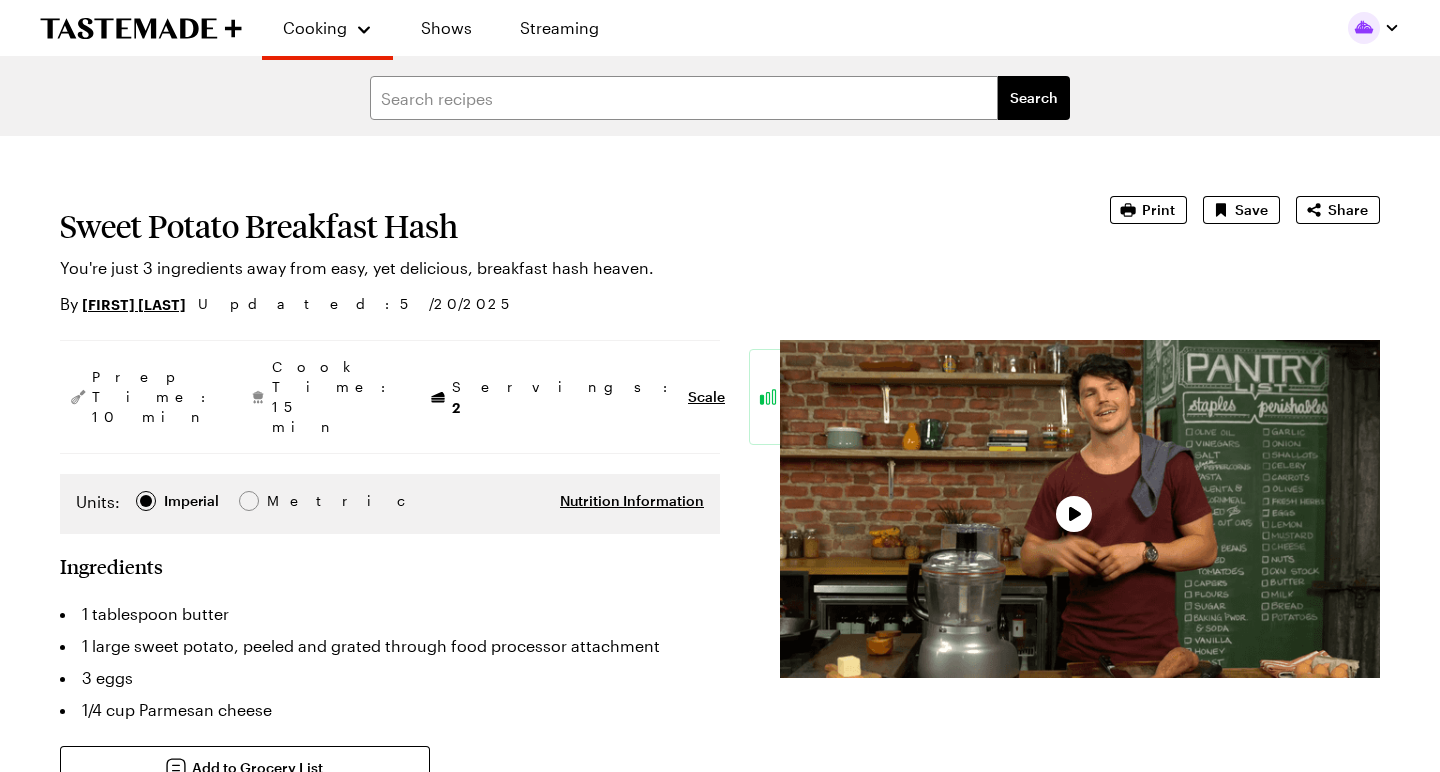 type on "x" 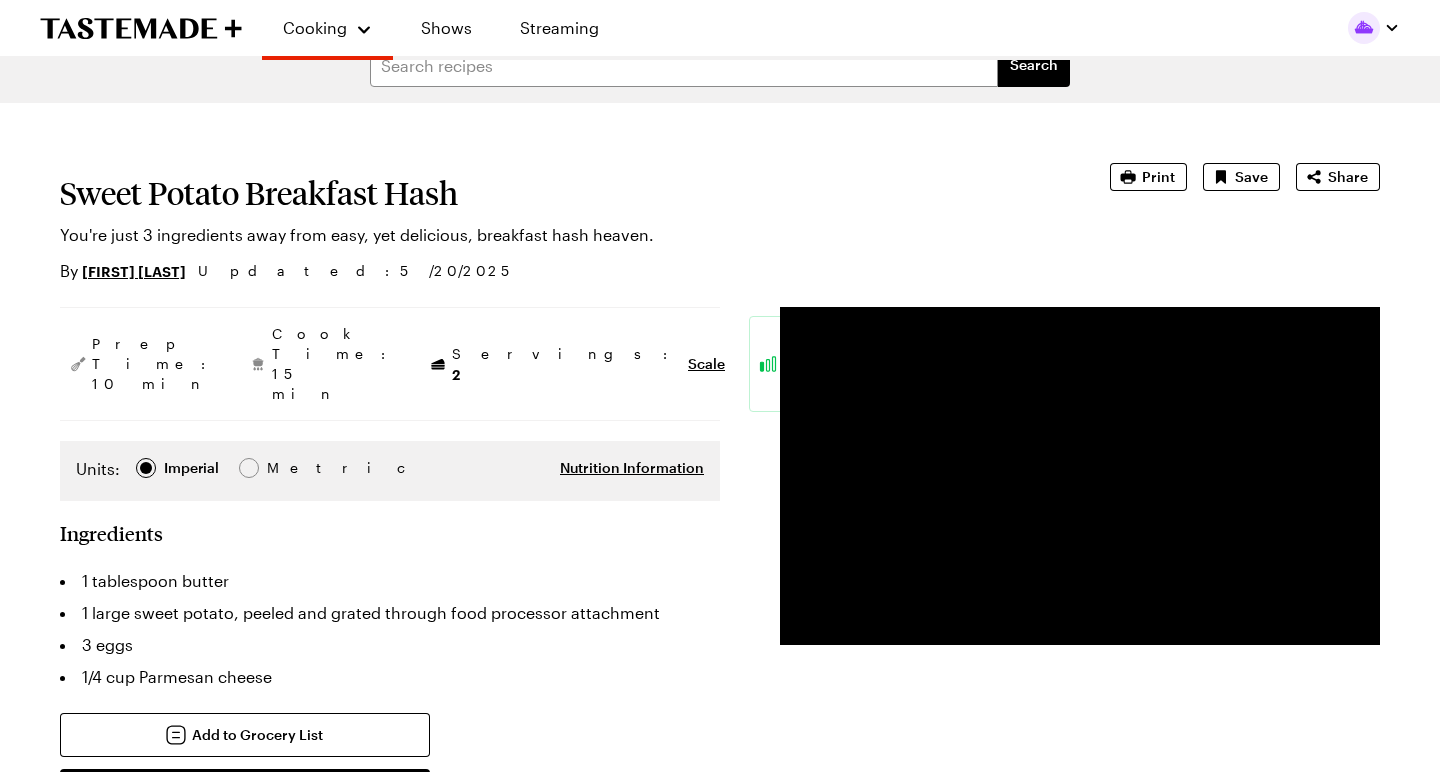scroll, scrollTop: 32, scrollLeft: 0, axis: vertical 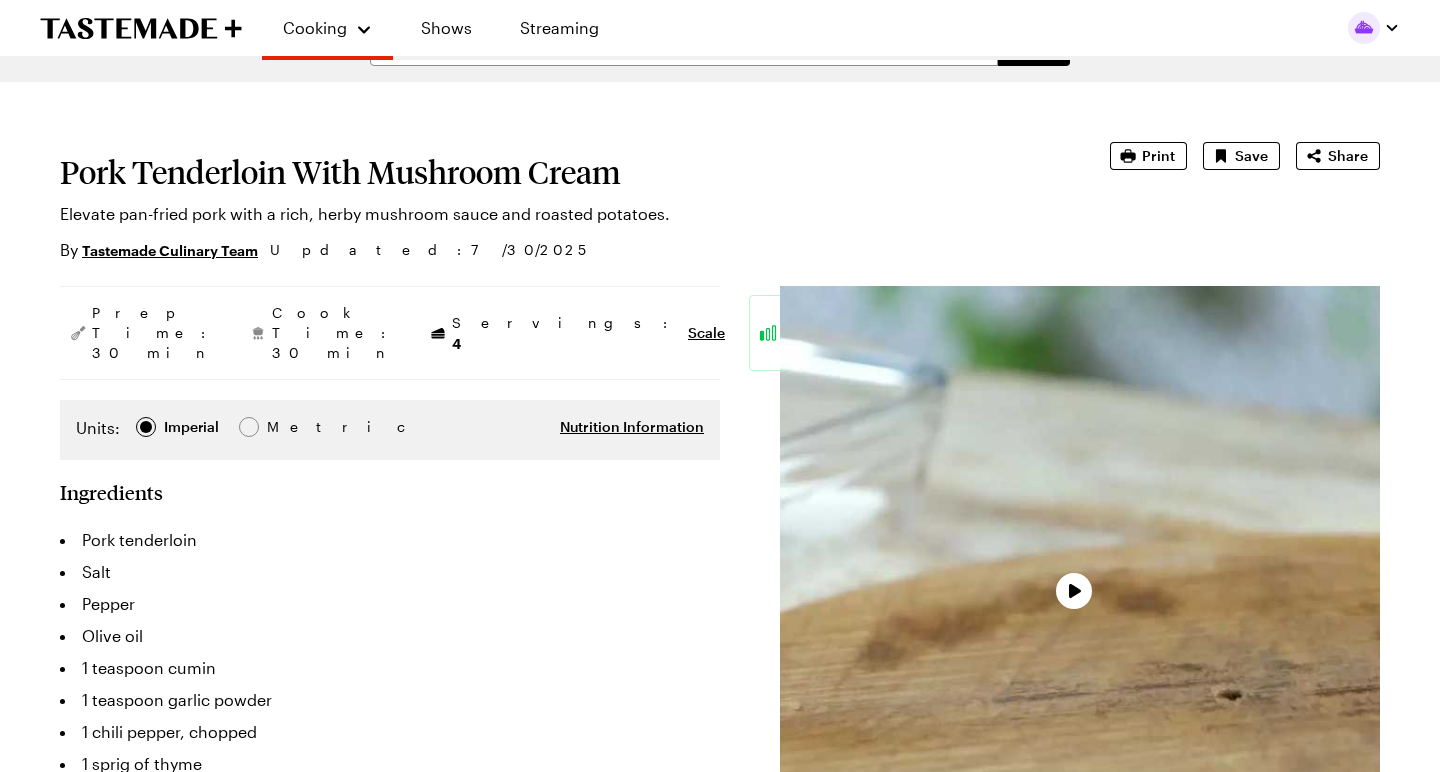 type on "x" 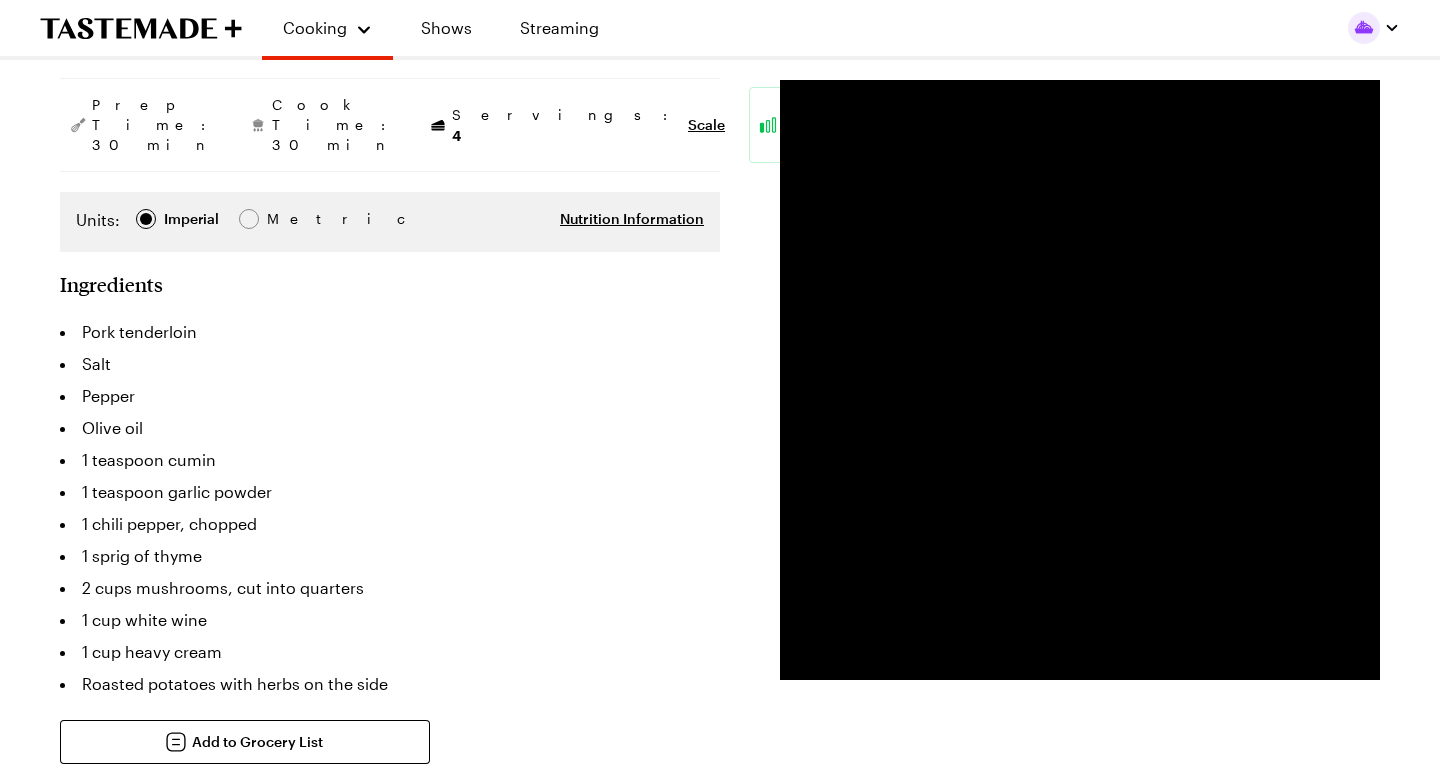 scroll, scrollTop: 258, scrollLeft: 0, axis: vertical 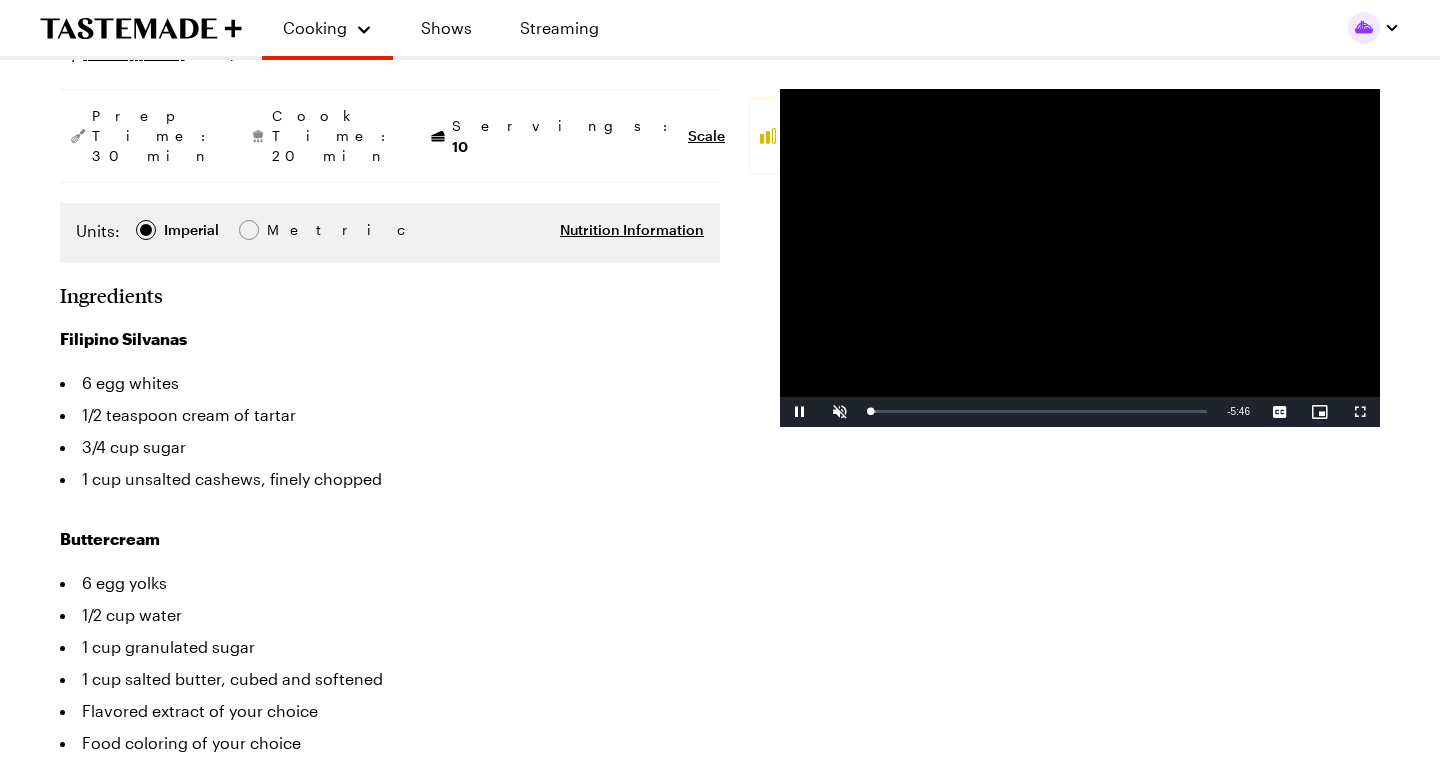 type on "x" 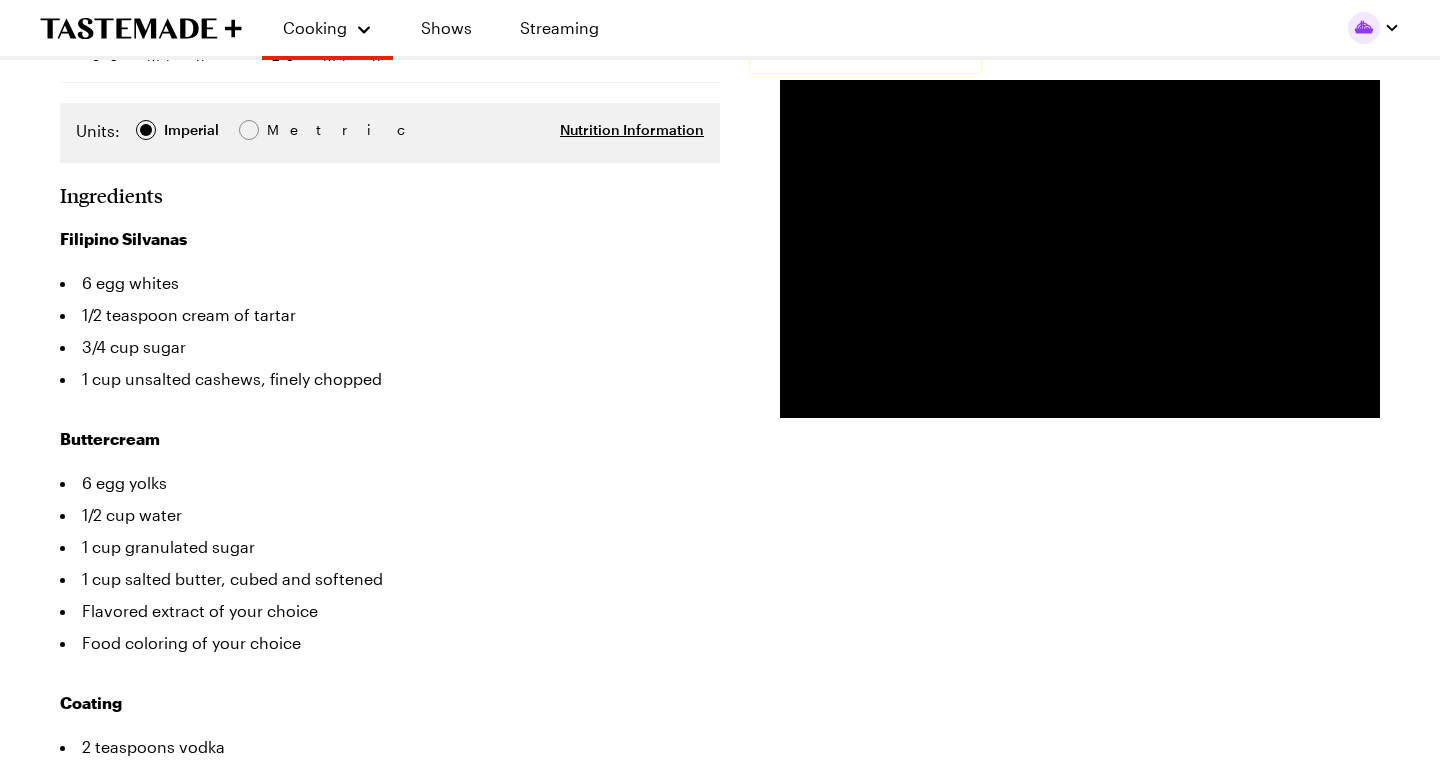 scroll, scrollTop: 379, scrollLeft: 0, axis: vertical 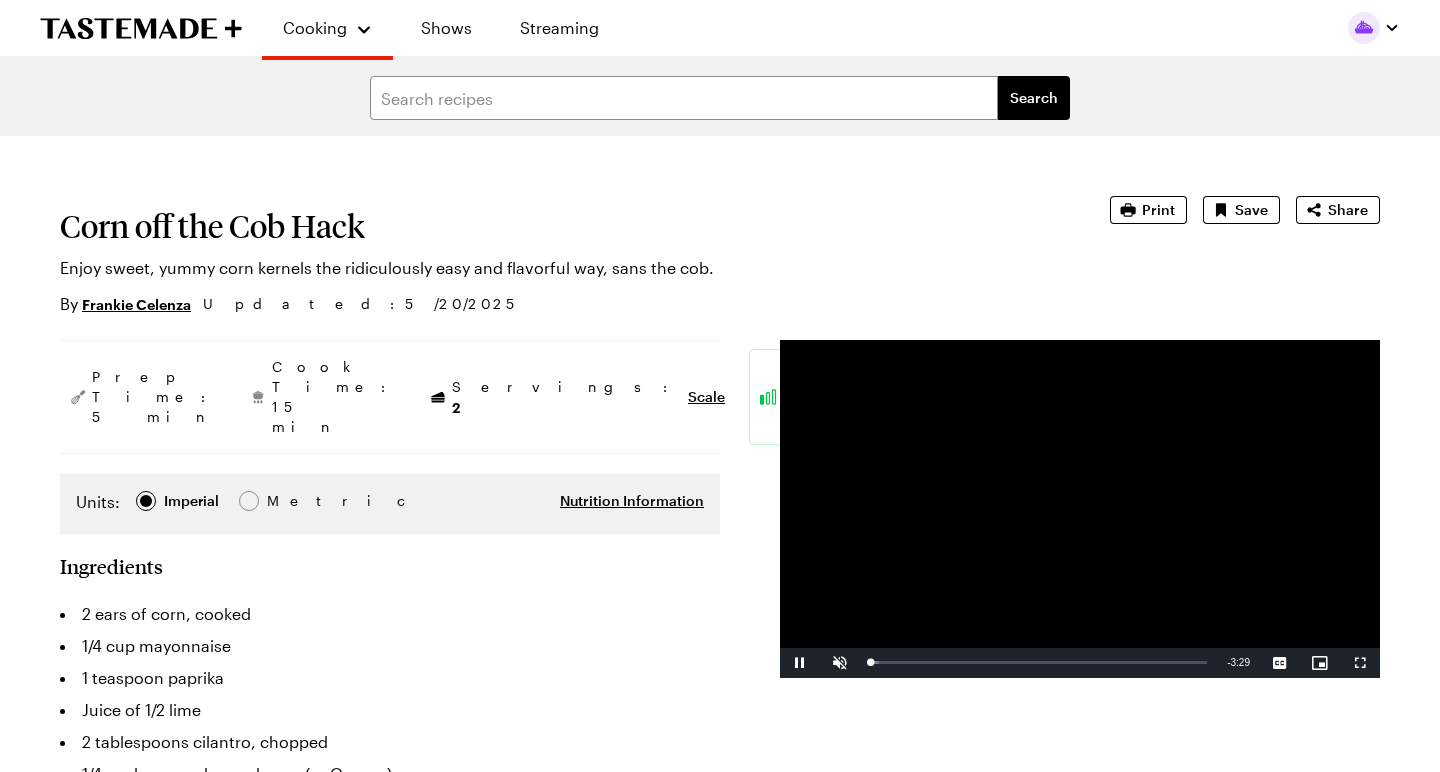 type on "x" 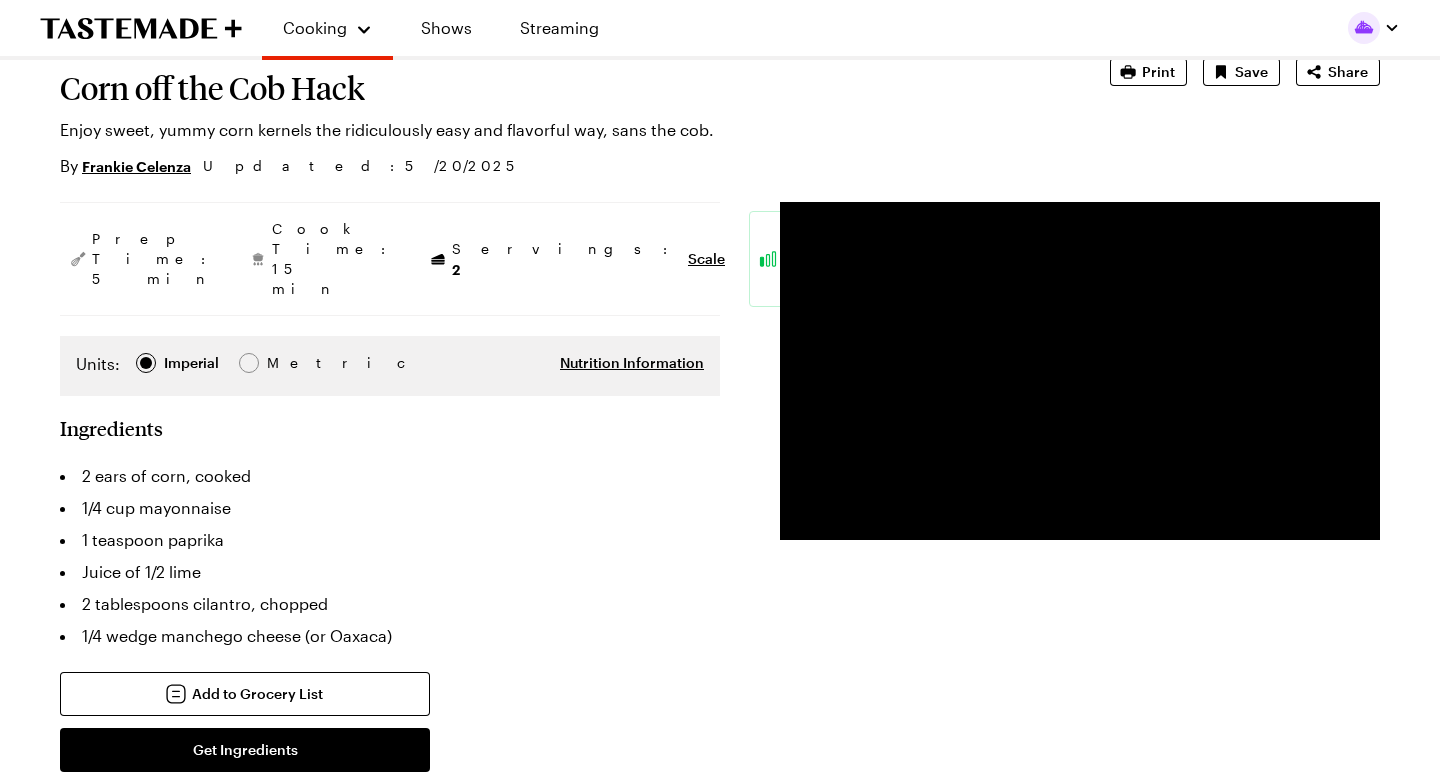 scroll, scrollTop: 143, scrollLeft: 0, axis: vertical 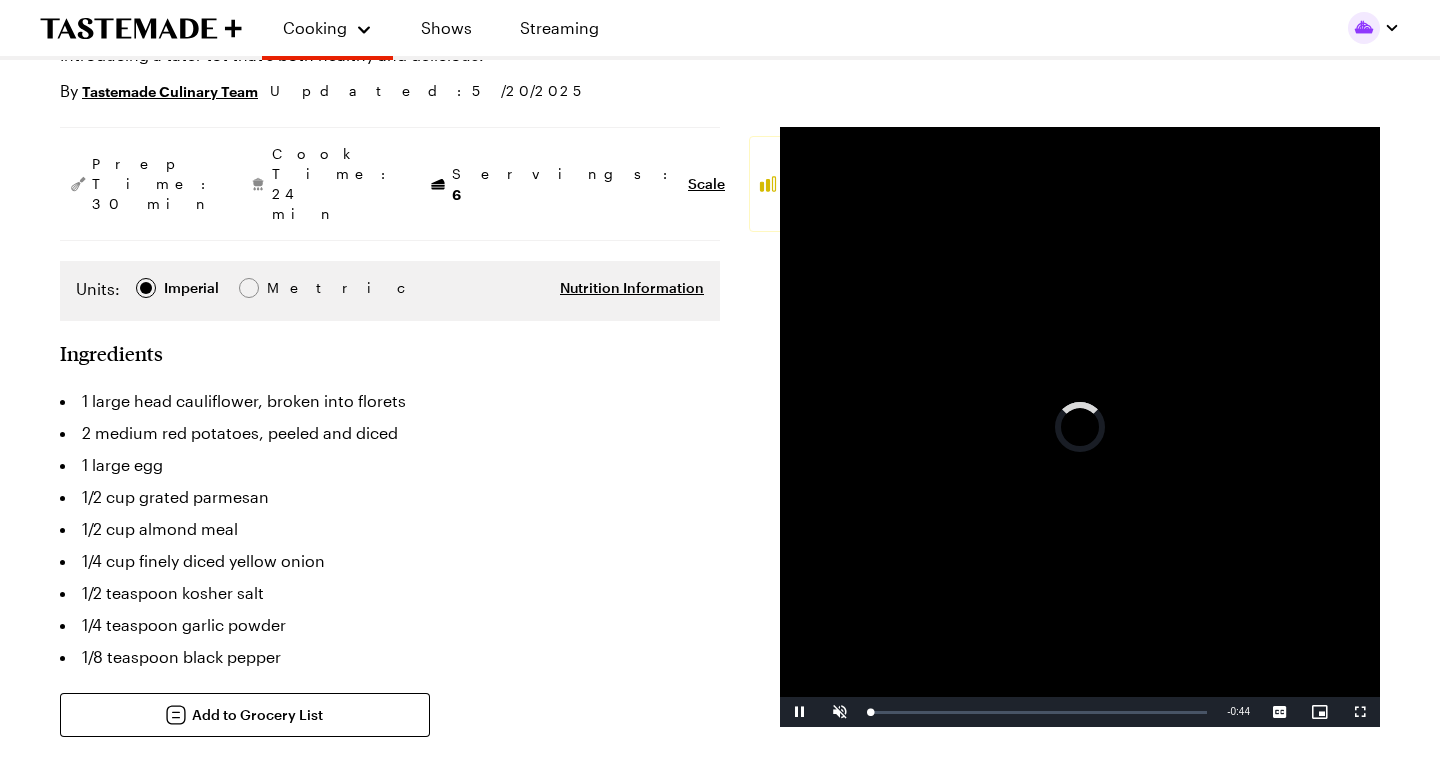 type on "x" 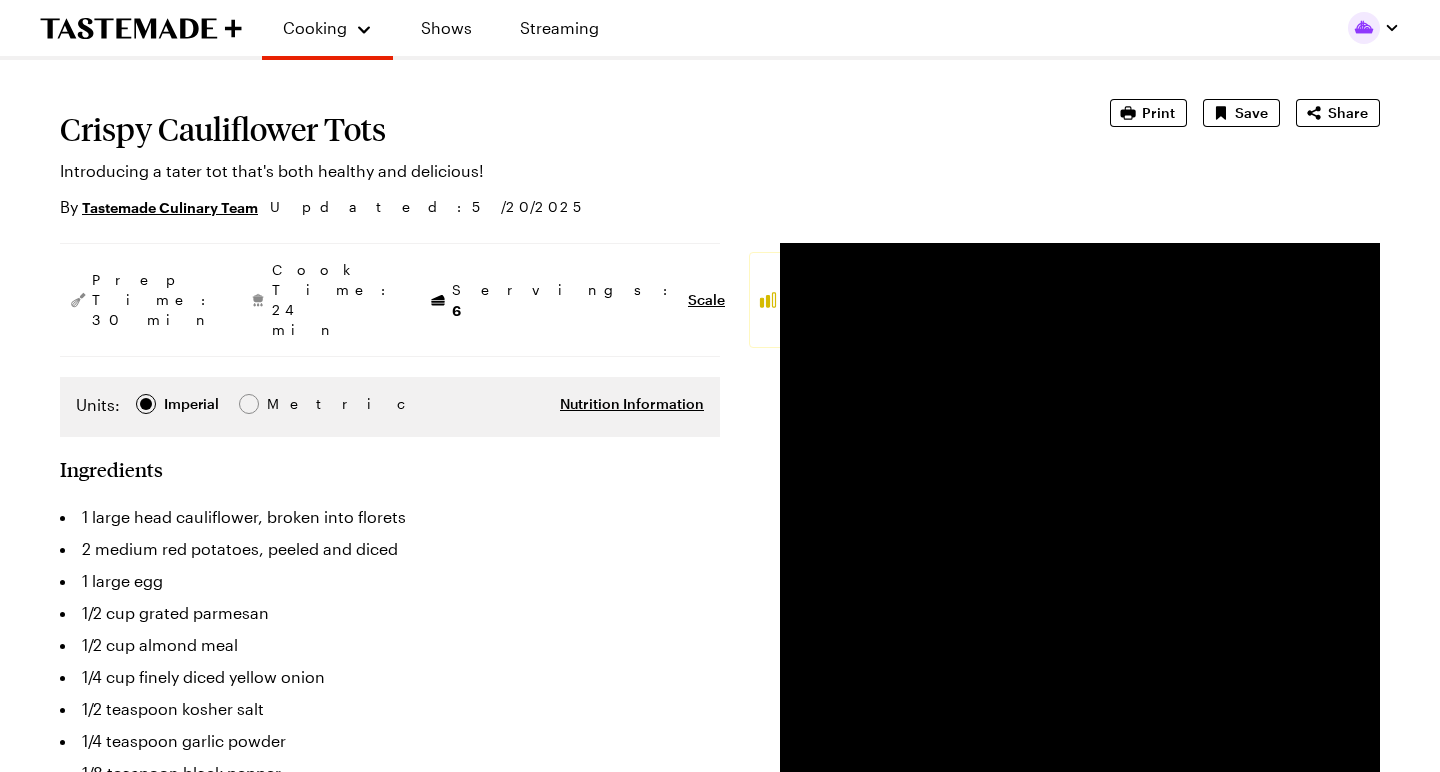 scroll, scrollTop: 61, scrollLeft: 0, axis: vertical 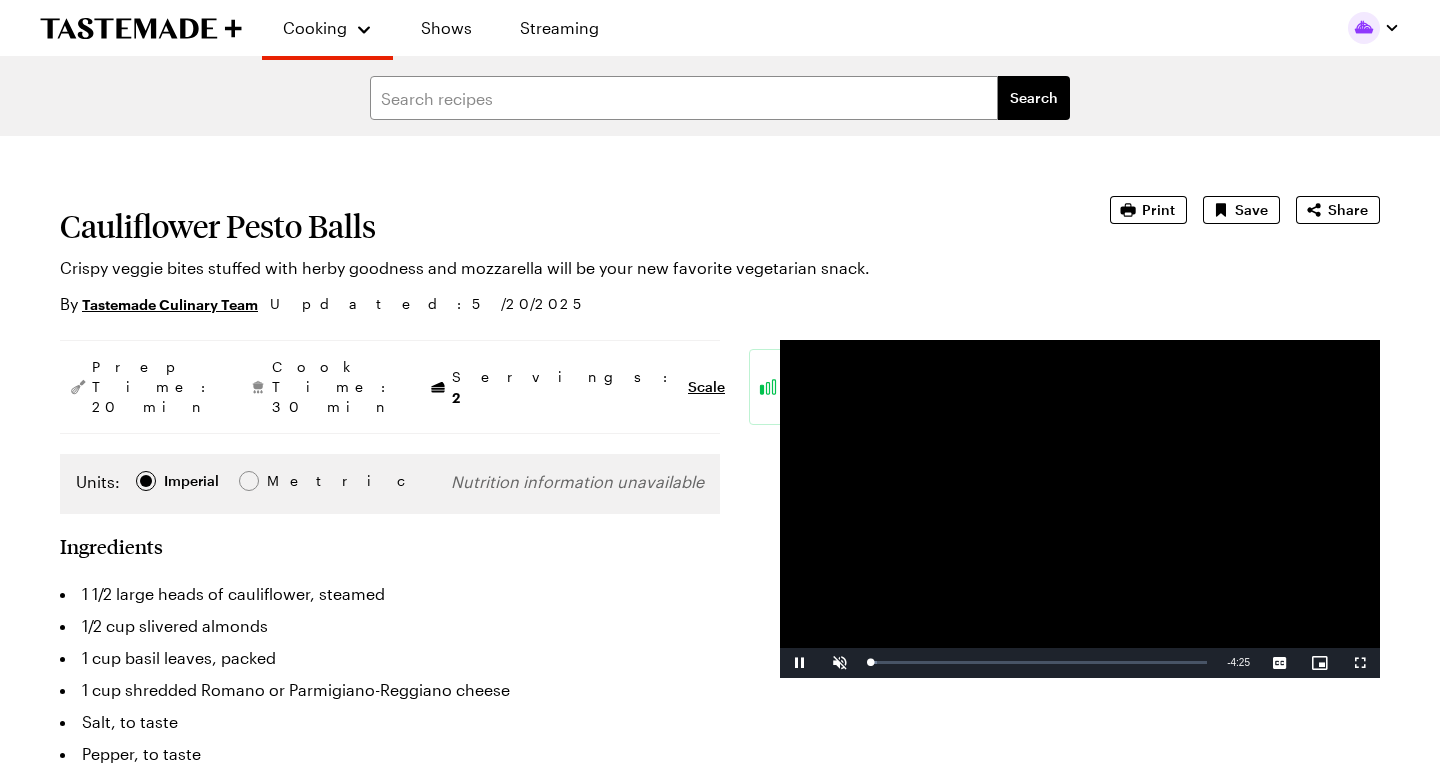type on "x" 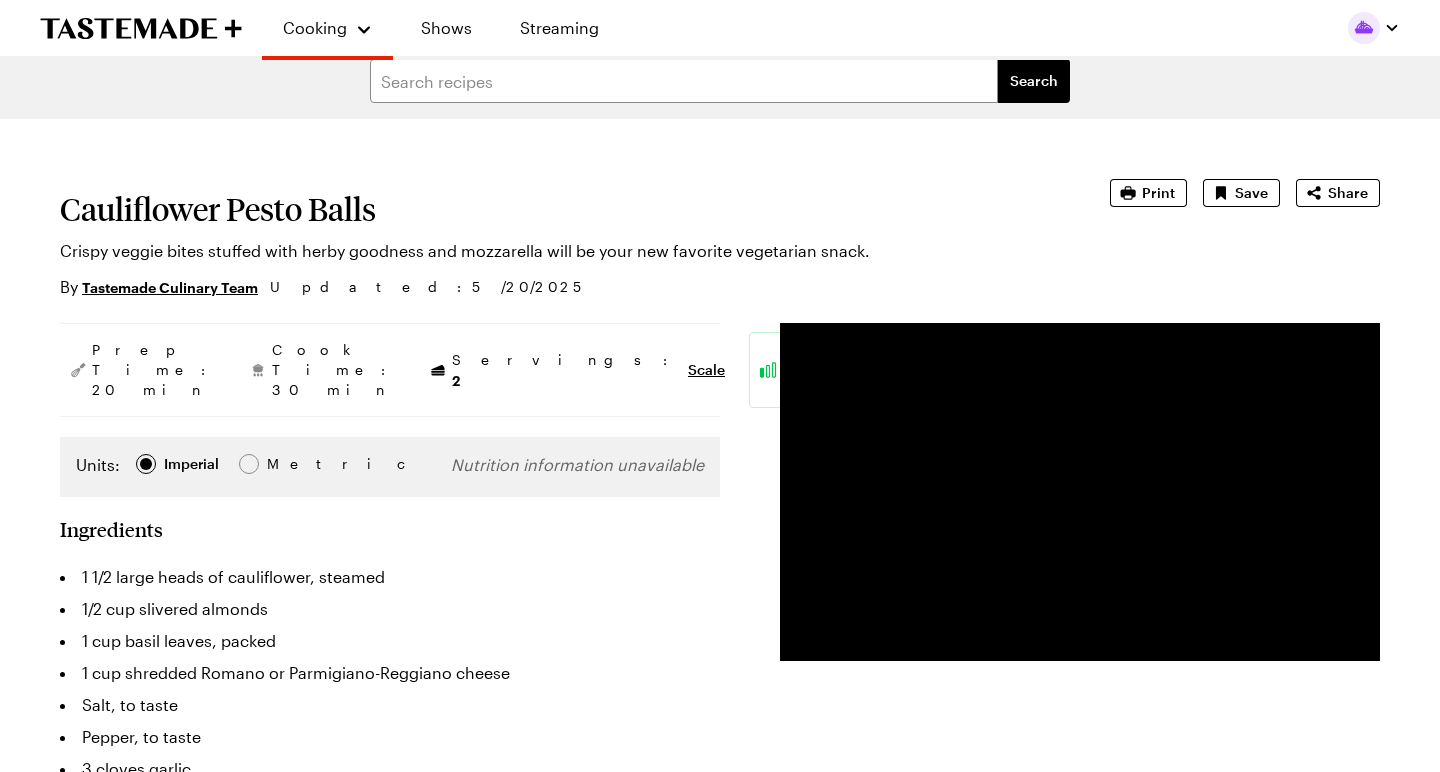 scroll, scrollTop: 13, scrollLeft: 0, axis: vertical 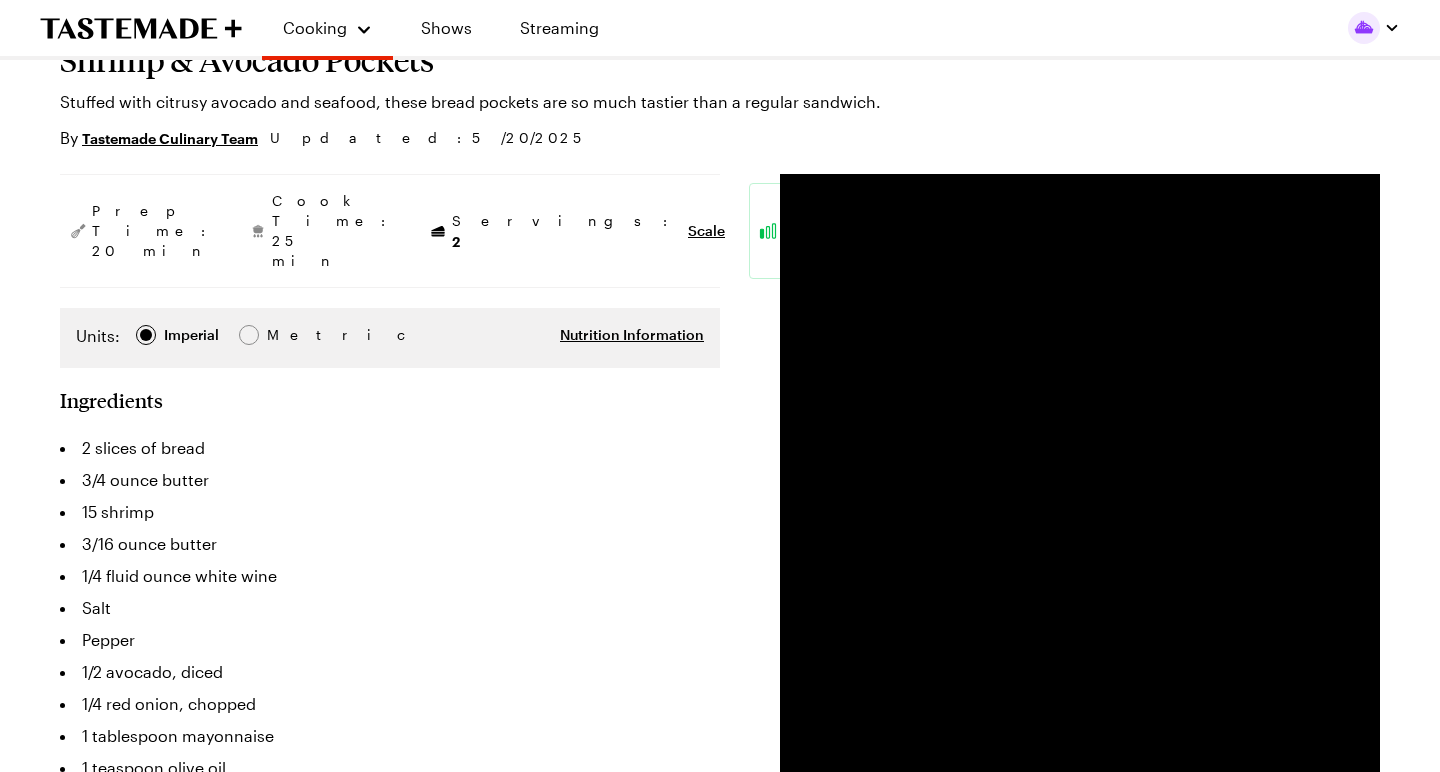 type on "x" 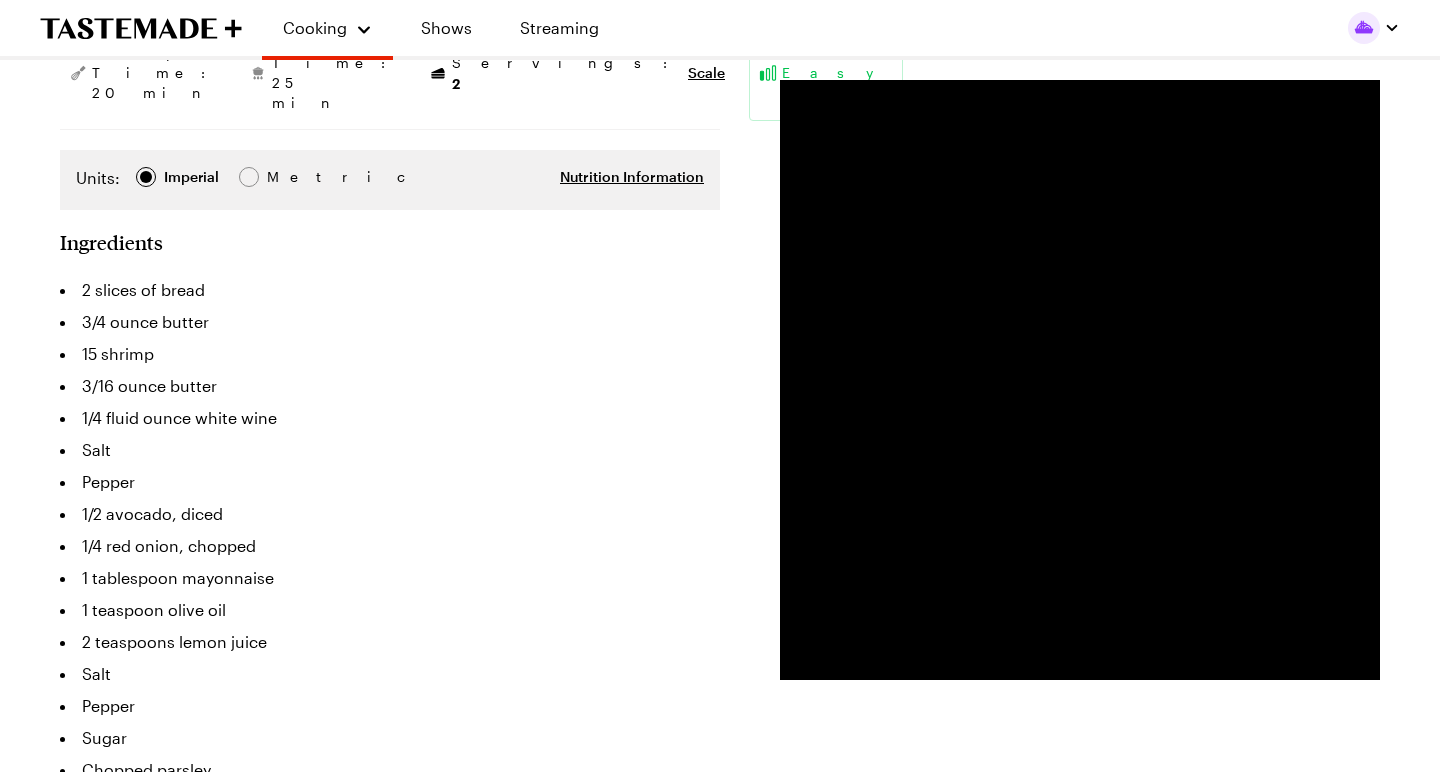 scroll, scrollTop: 324, scrollLeft: 0, axis: vertical 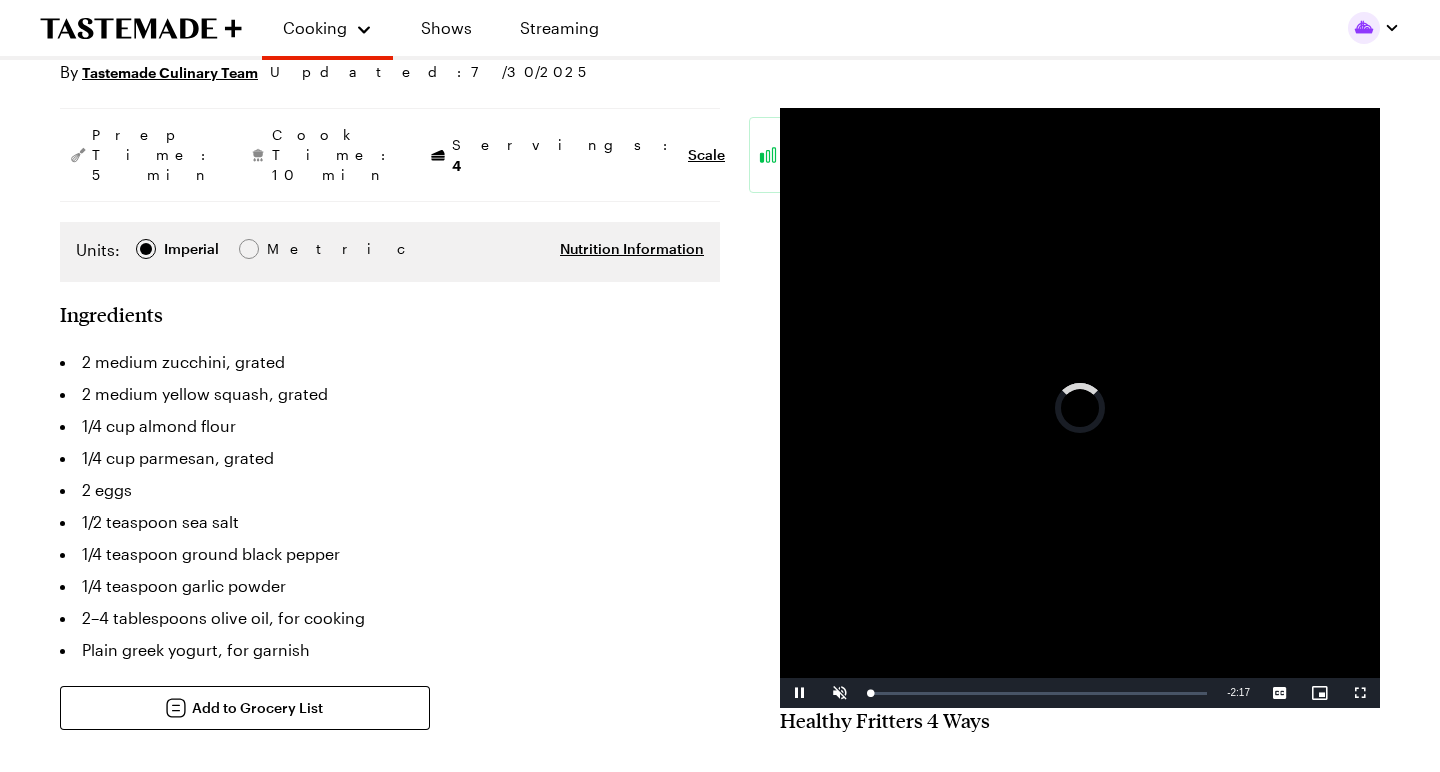 type on "x" 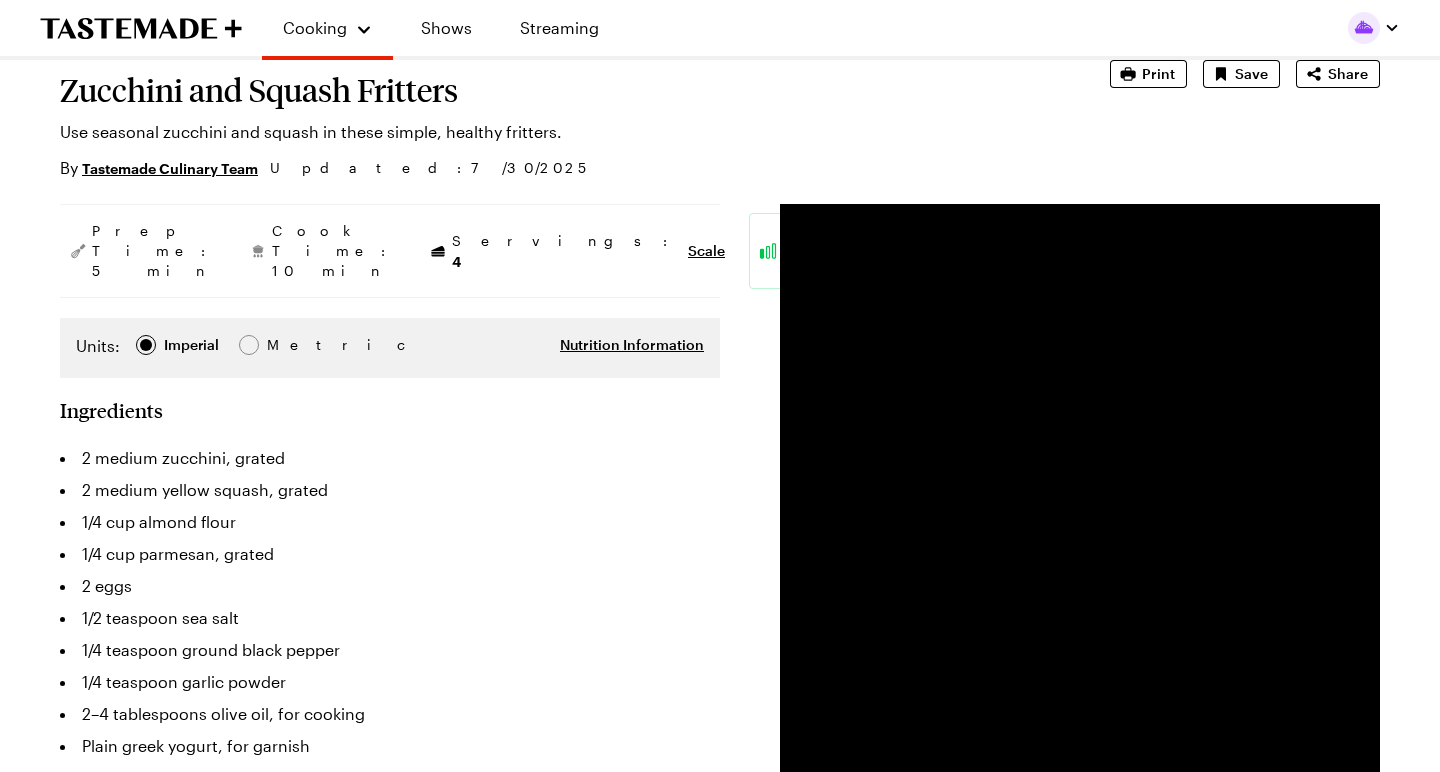scroll, scrollTop: 116, scrollLeft: 0, axis: vertical 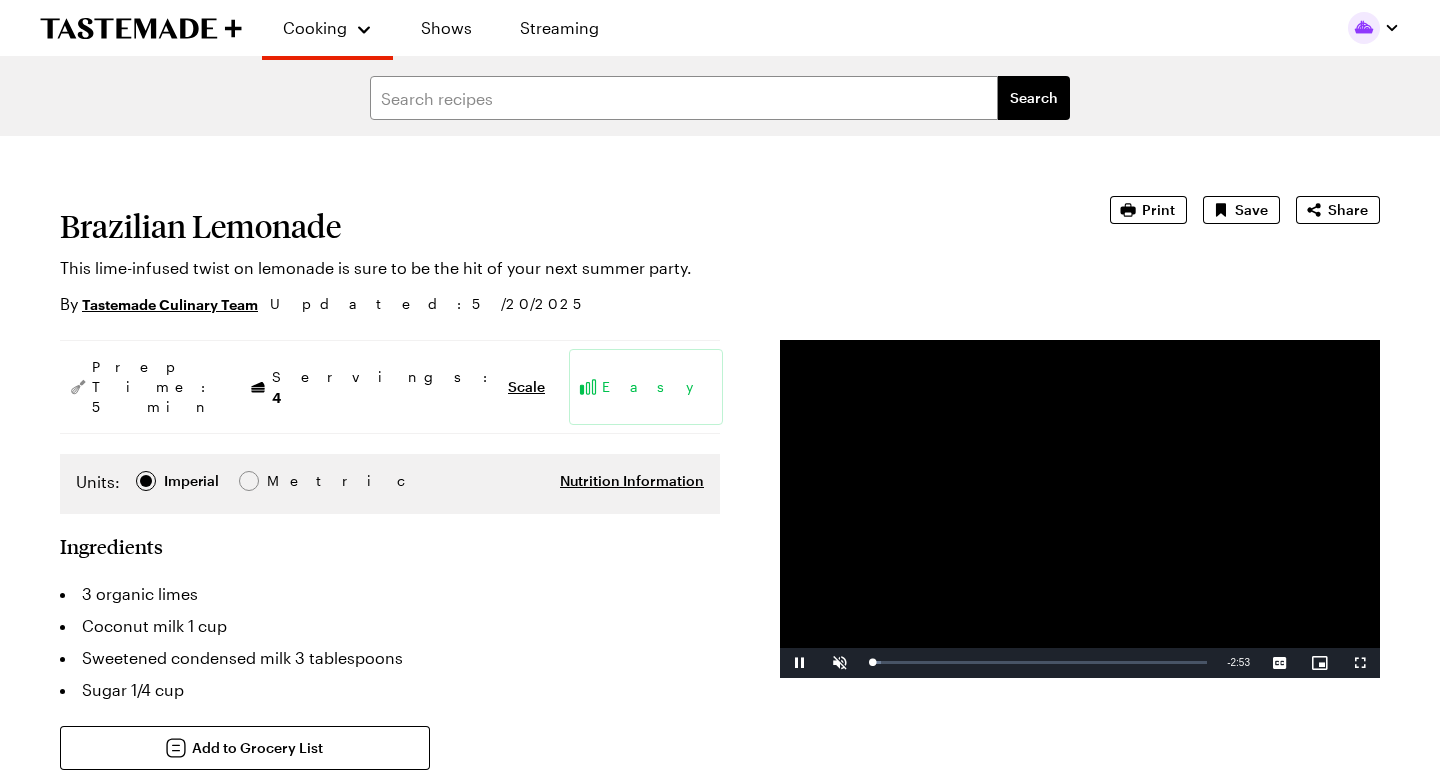 type on "x" 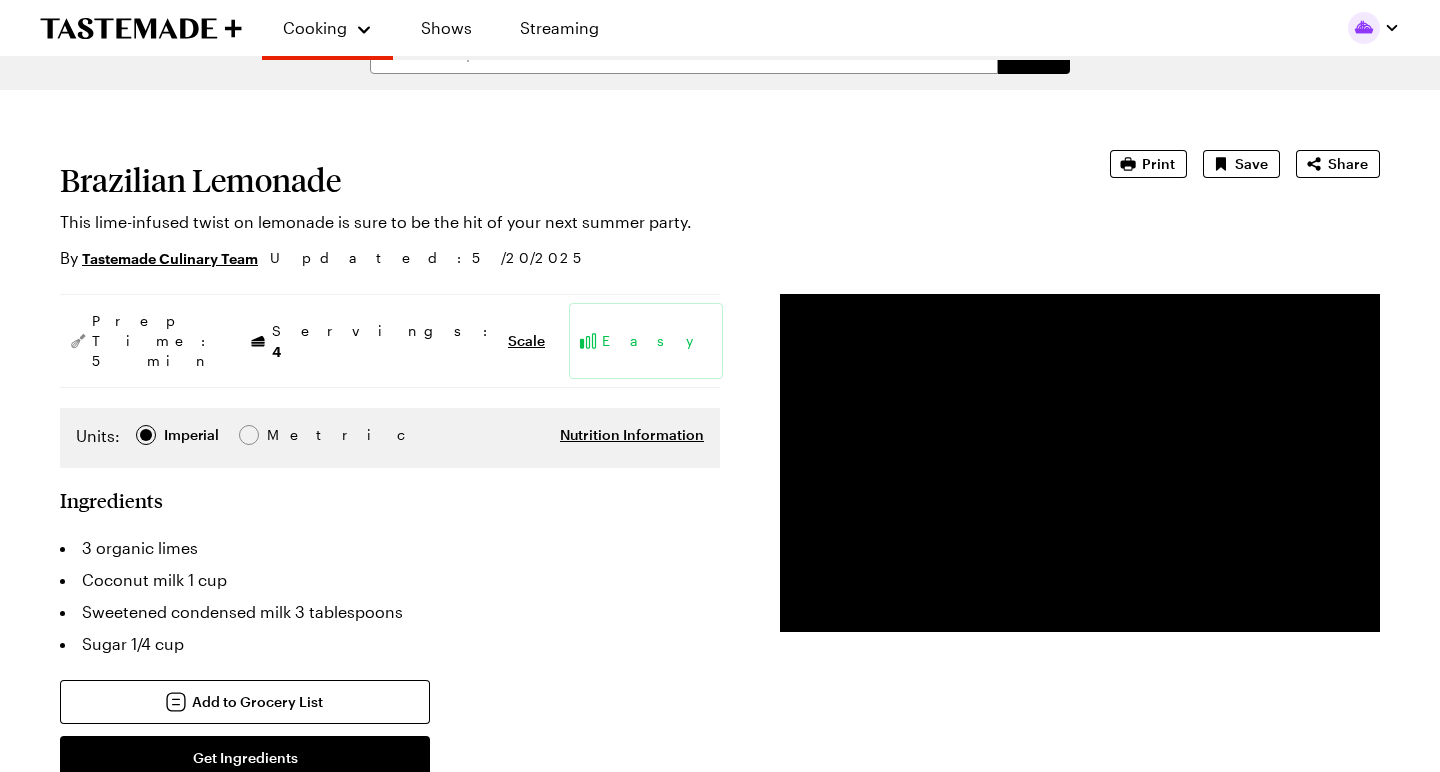 scroll, scrollTop: 46, scrollLeft: 0, axis: vertical 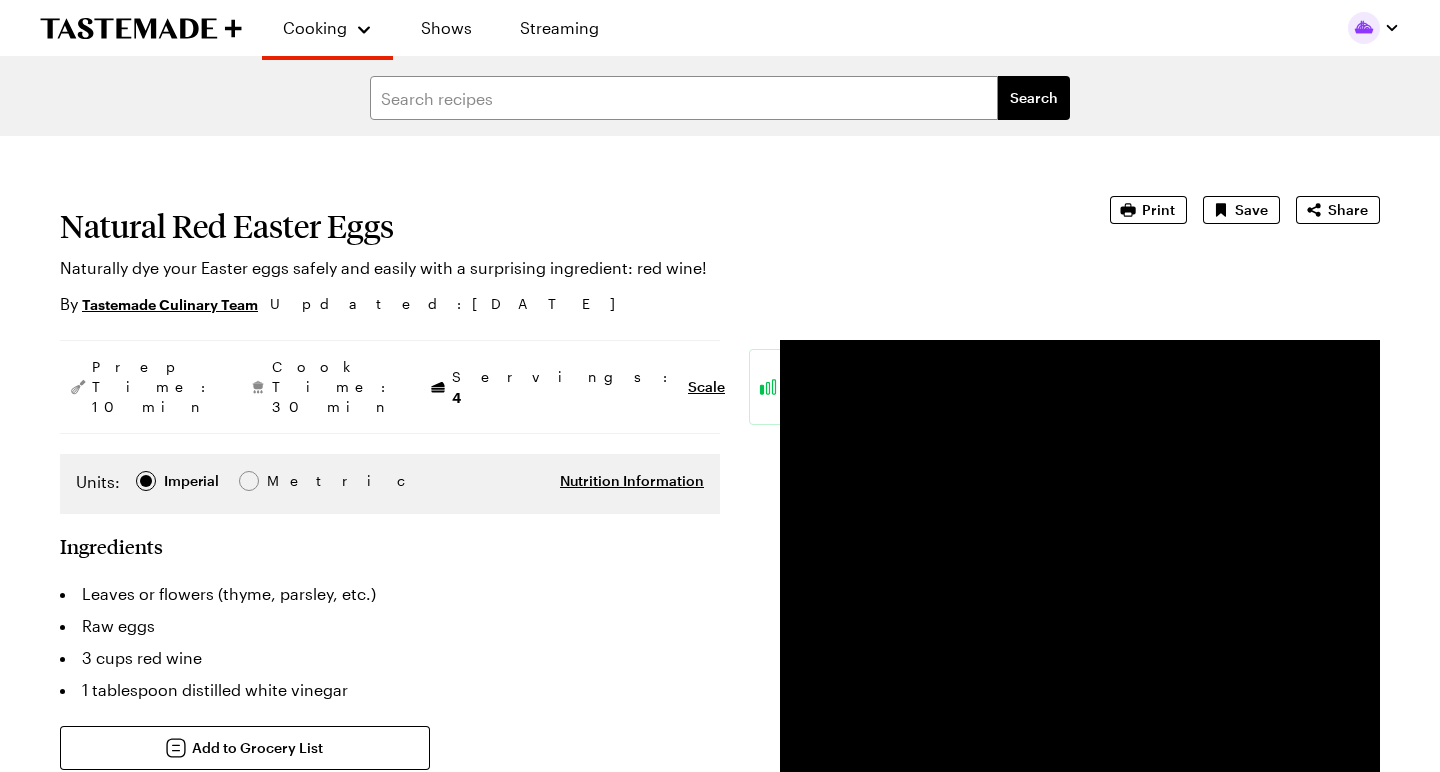 type on "x" 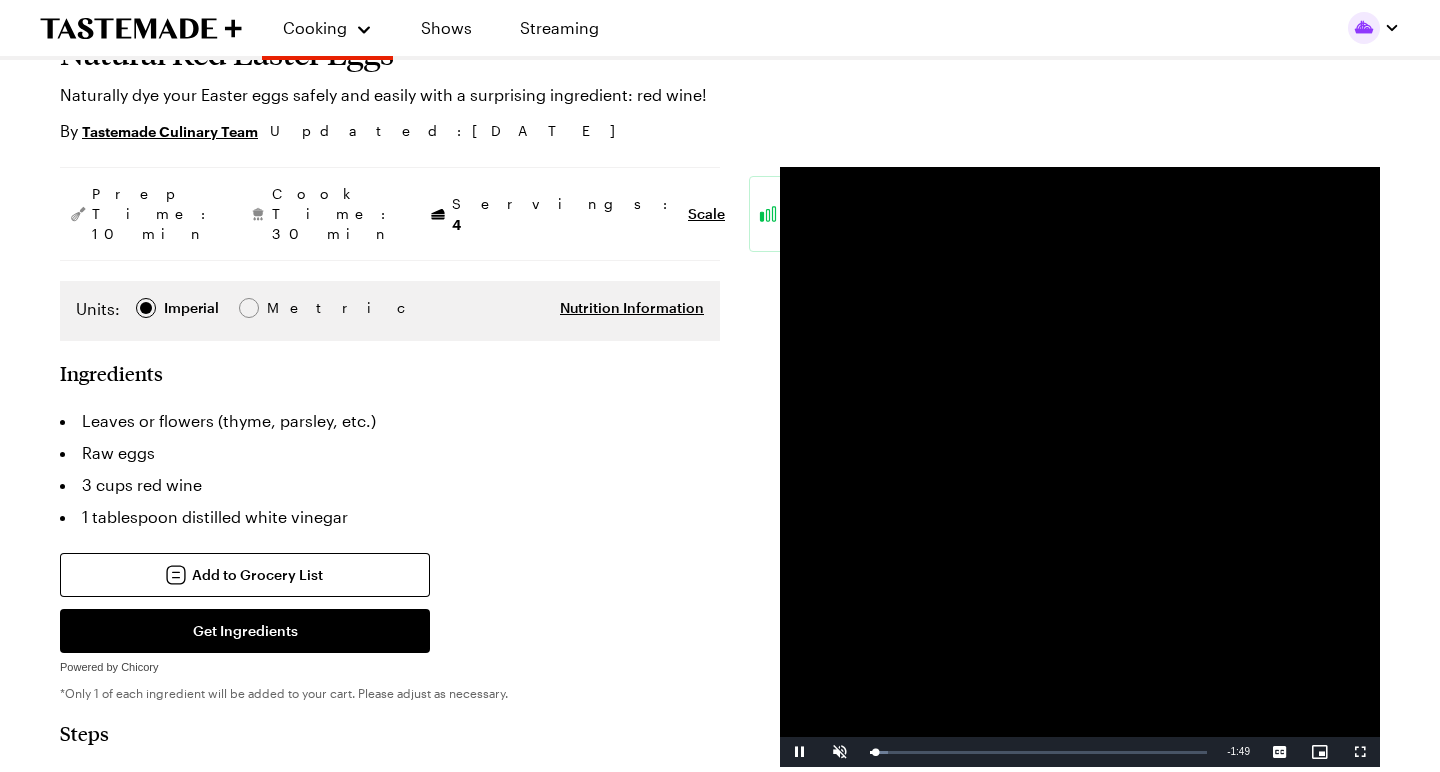 scroll, scrollTop: 175, scrollLeft: 0, axis: vertical 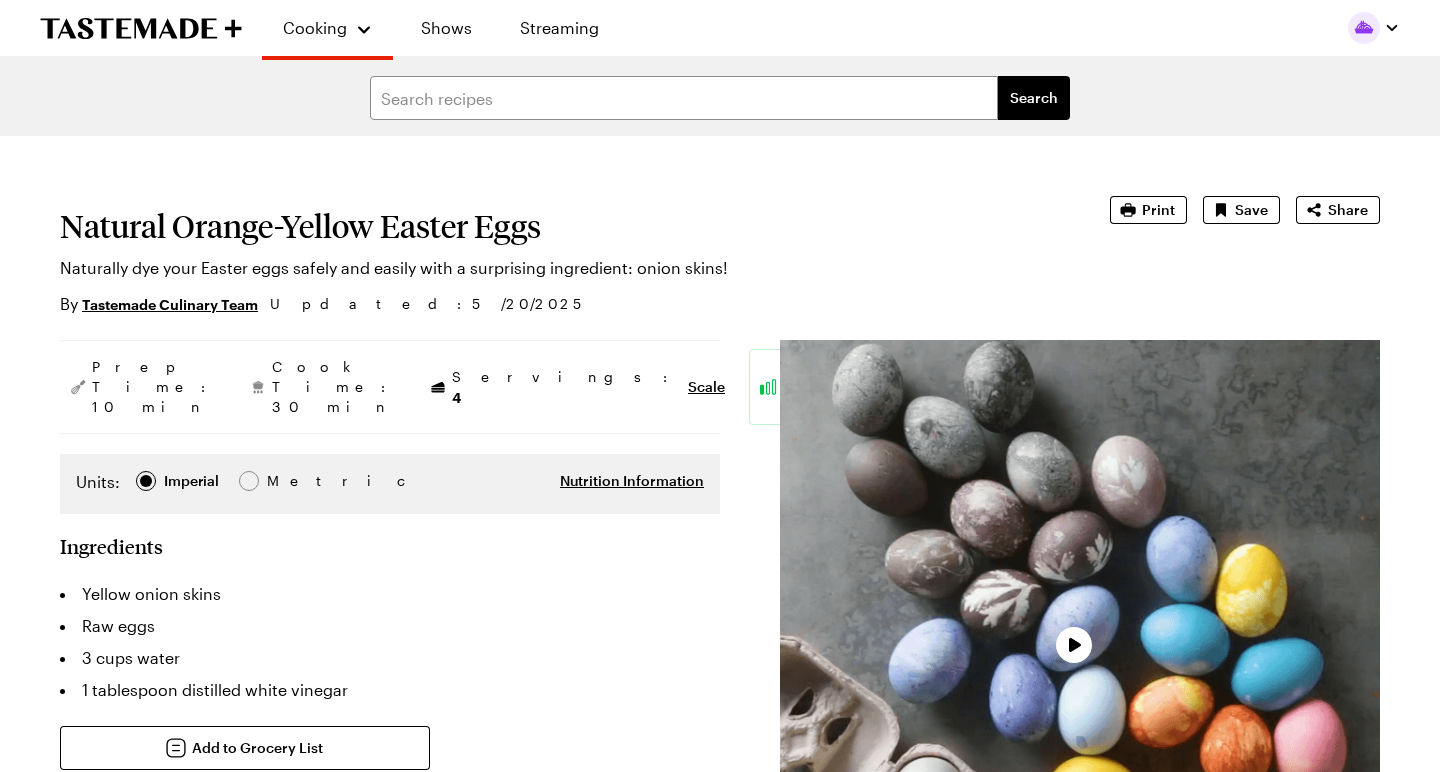 type on "x" 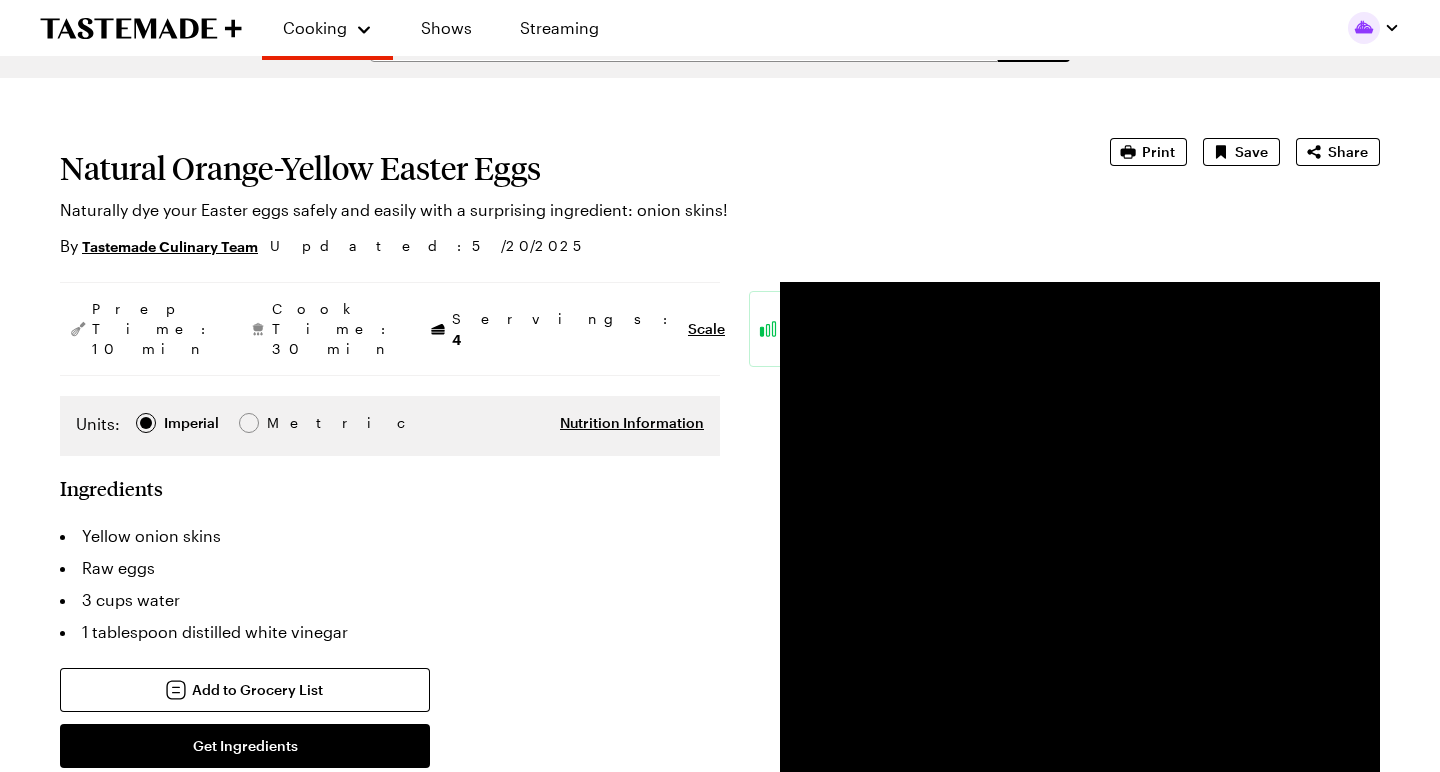 scroll, scrollTop: 58, scrollLeft: 0, axis: vertical 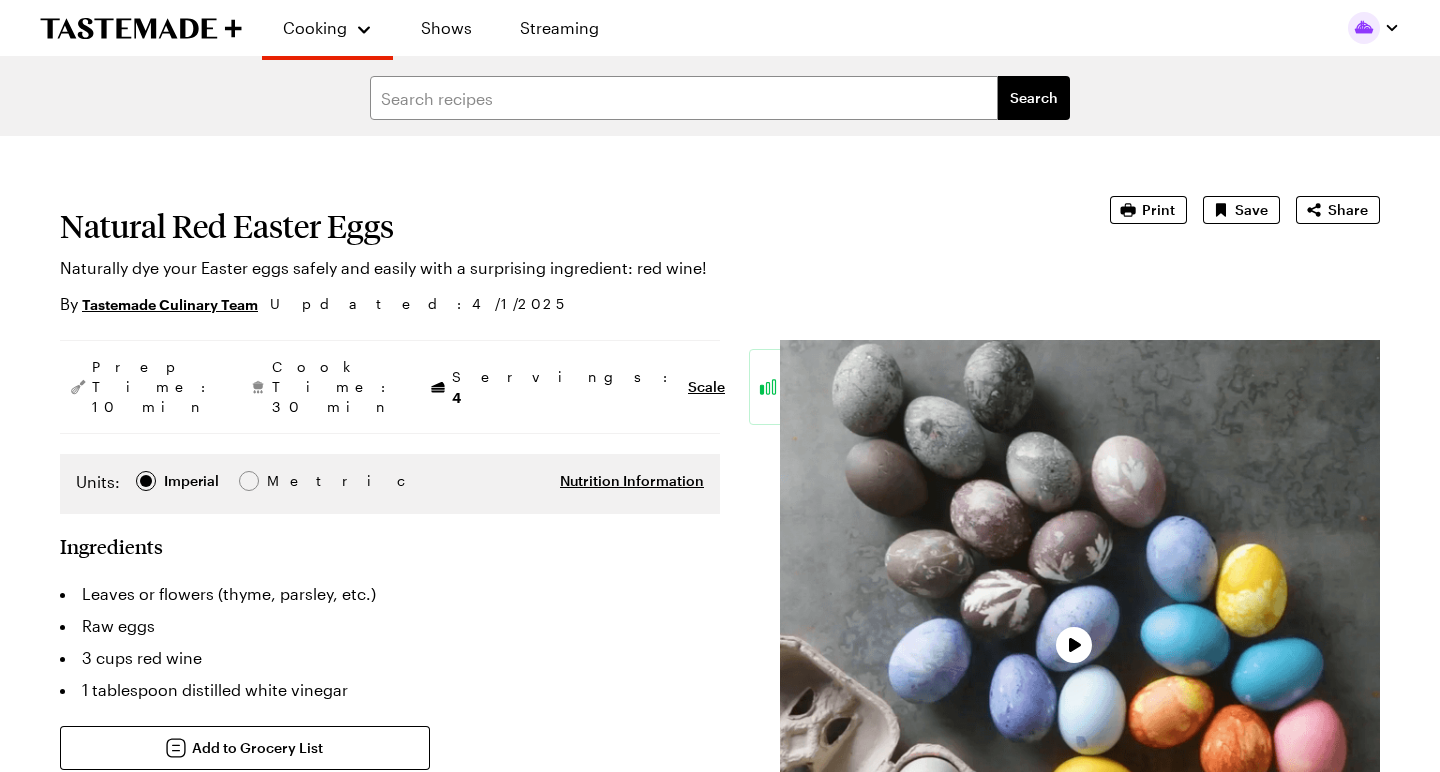 type on "x" 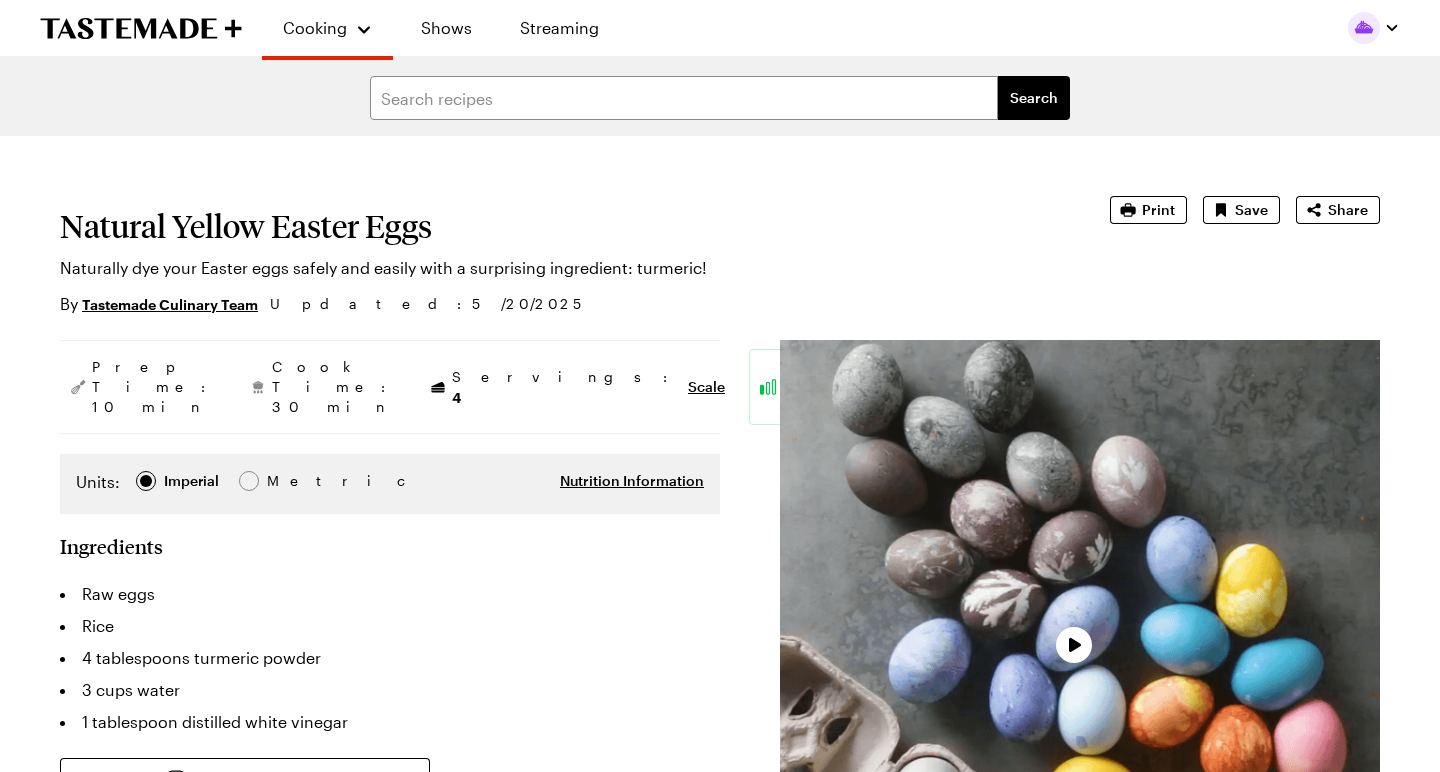 scroll, scrollTop: 0, scrollLeft: 0, axis: both 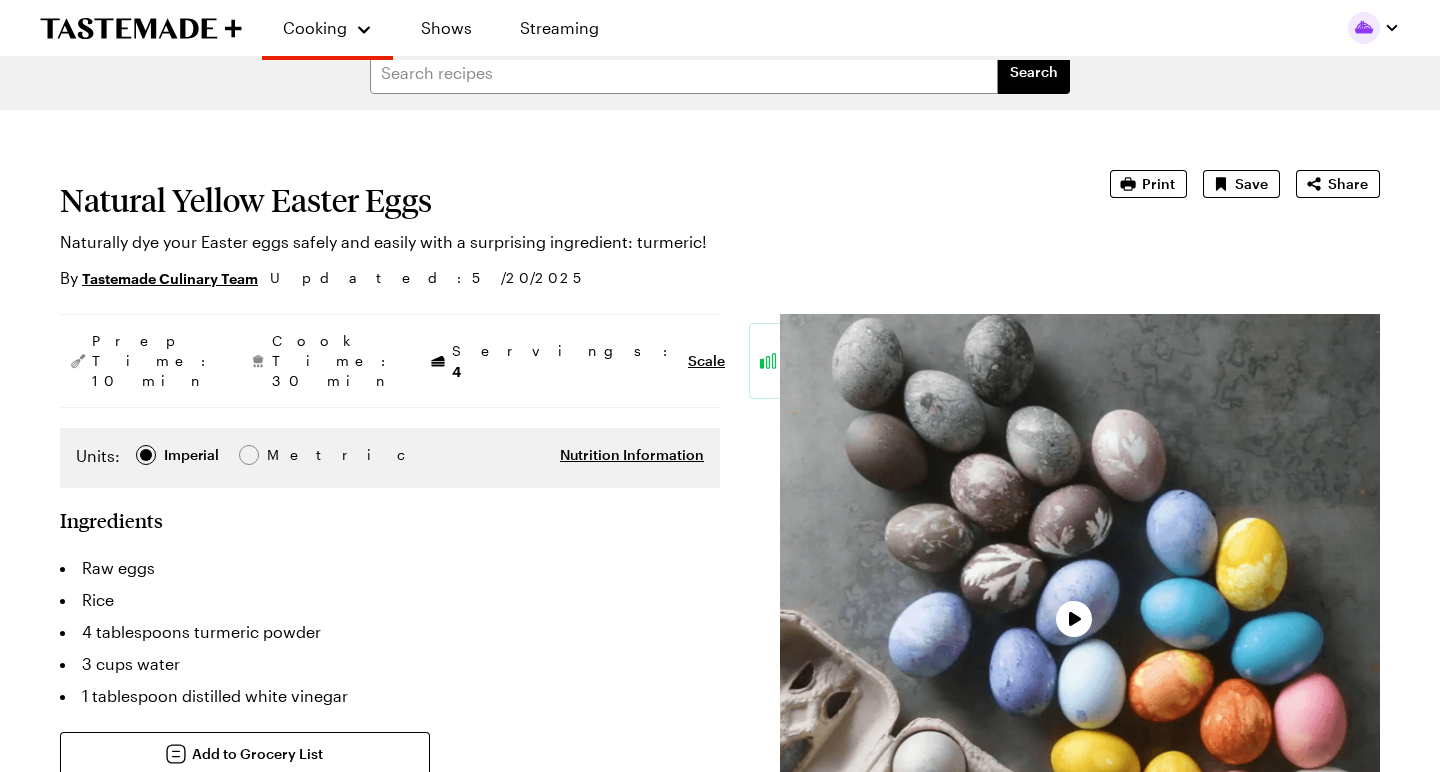 type on "x" 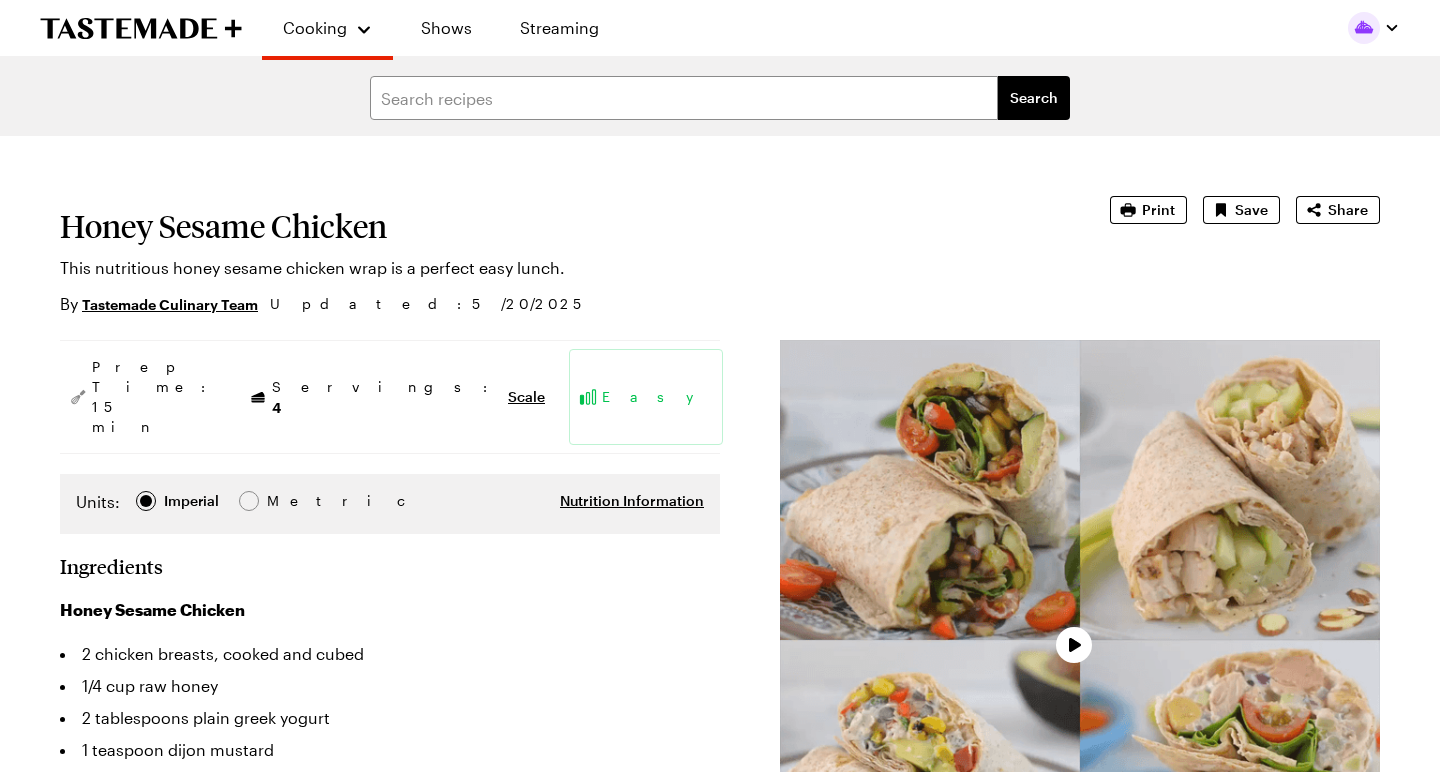 scroll, scrollTop: 0, scrollLeft: 0, axis: both 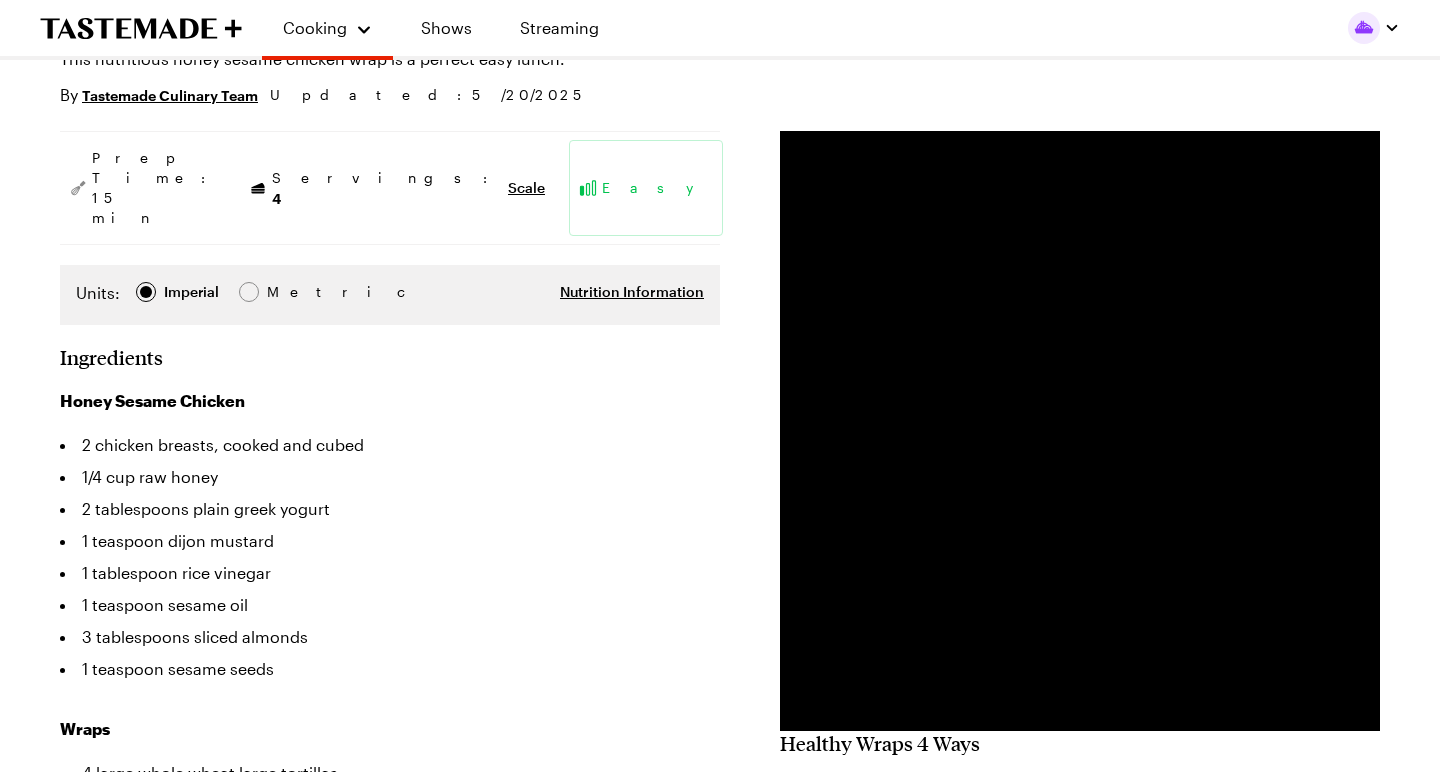 type on "x" 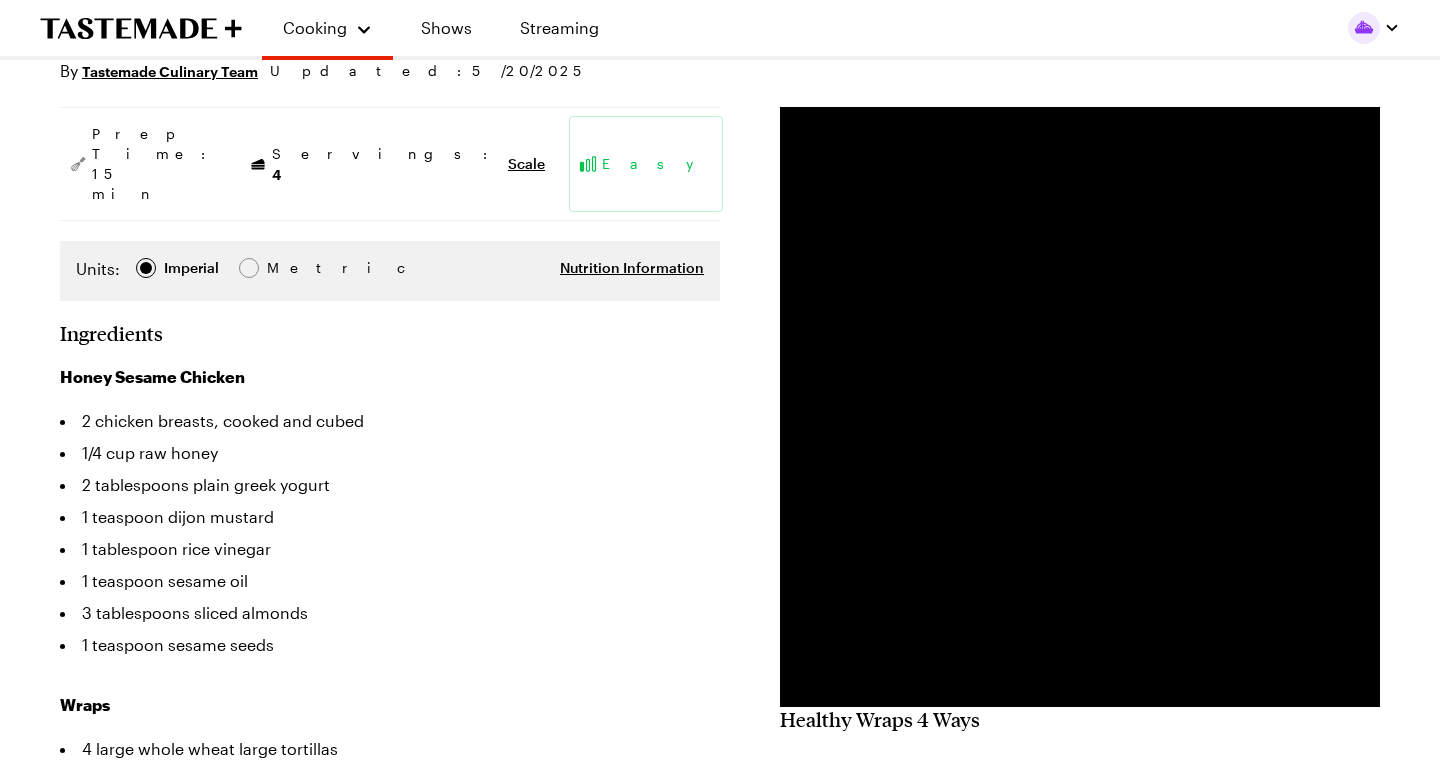 scroll, scrollTop: 234, scrollLeft: 0, axis: vertical 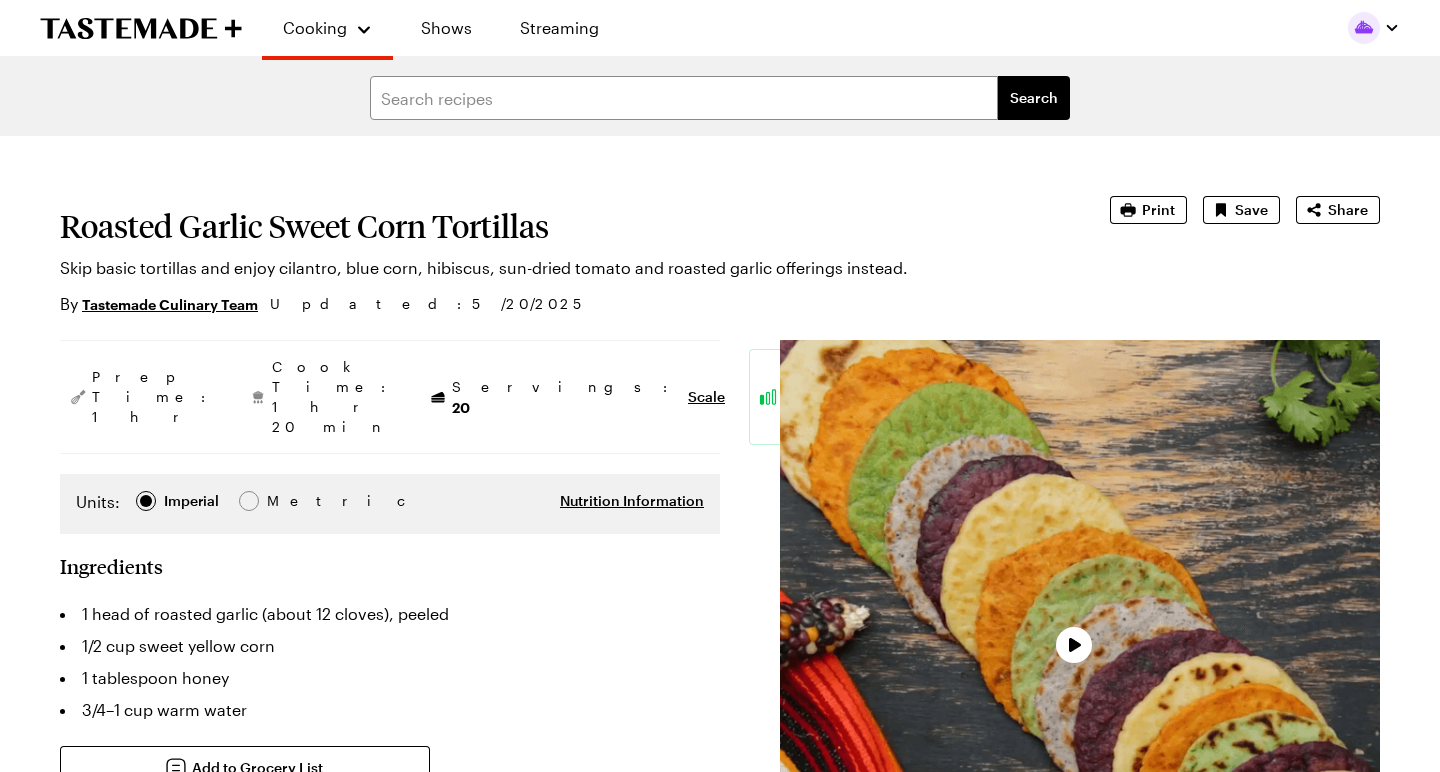type on "x" 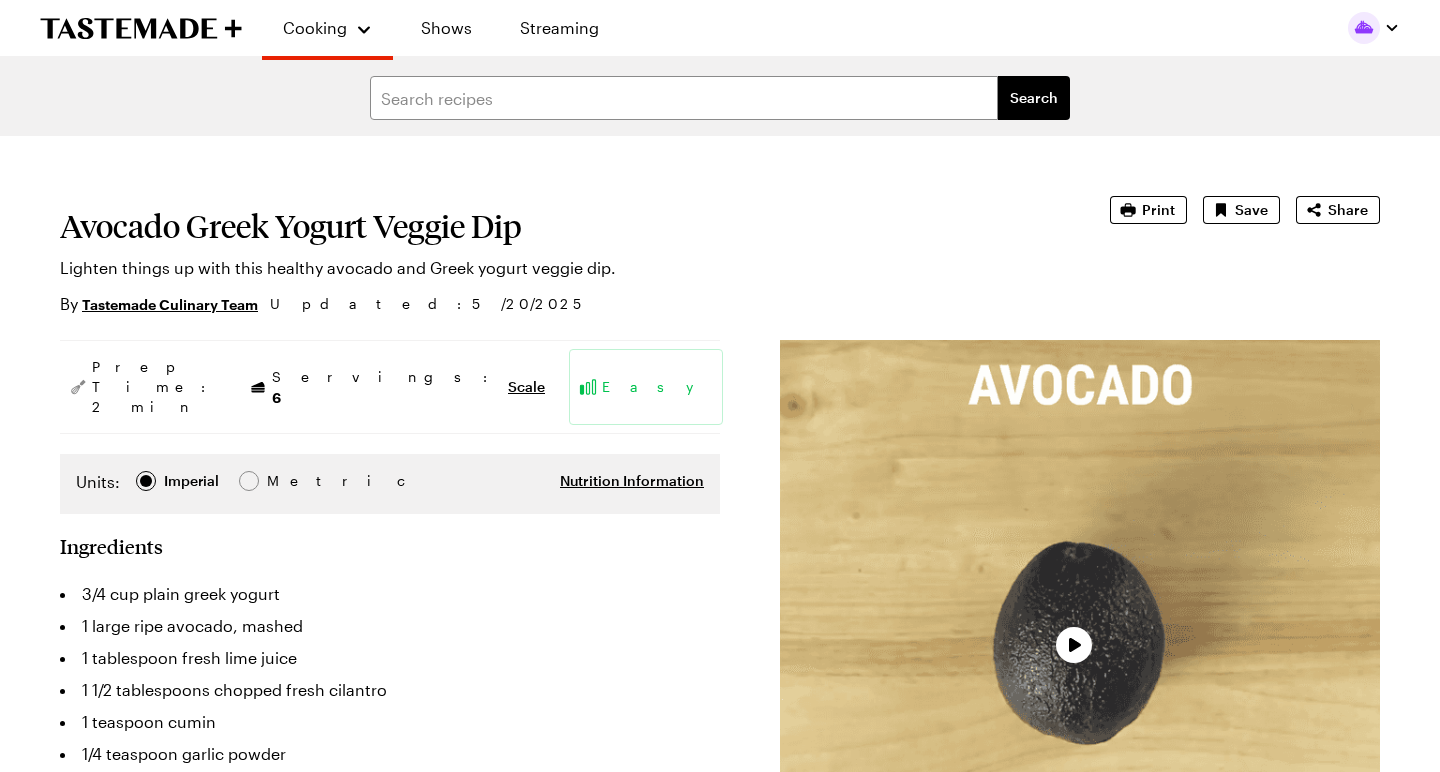 scroll, scrollTop: 0, scrollLeft: 0, axis: both 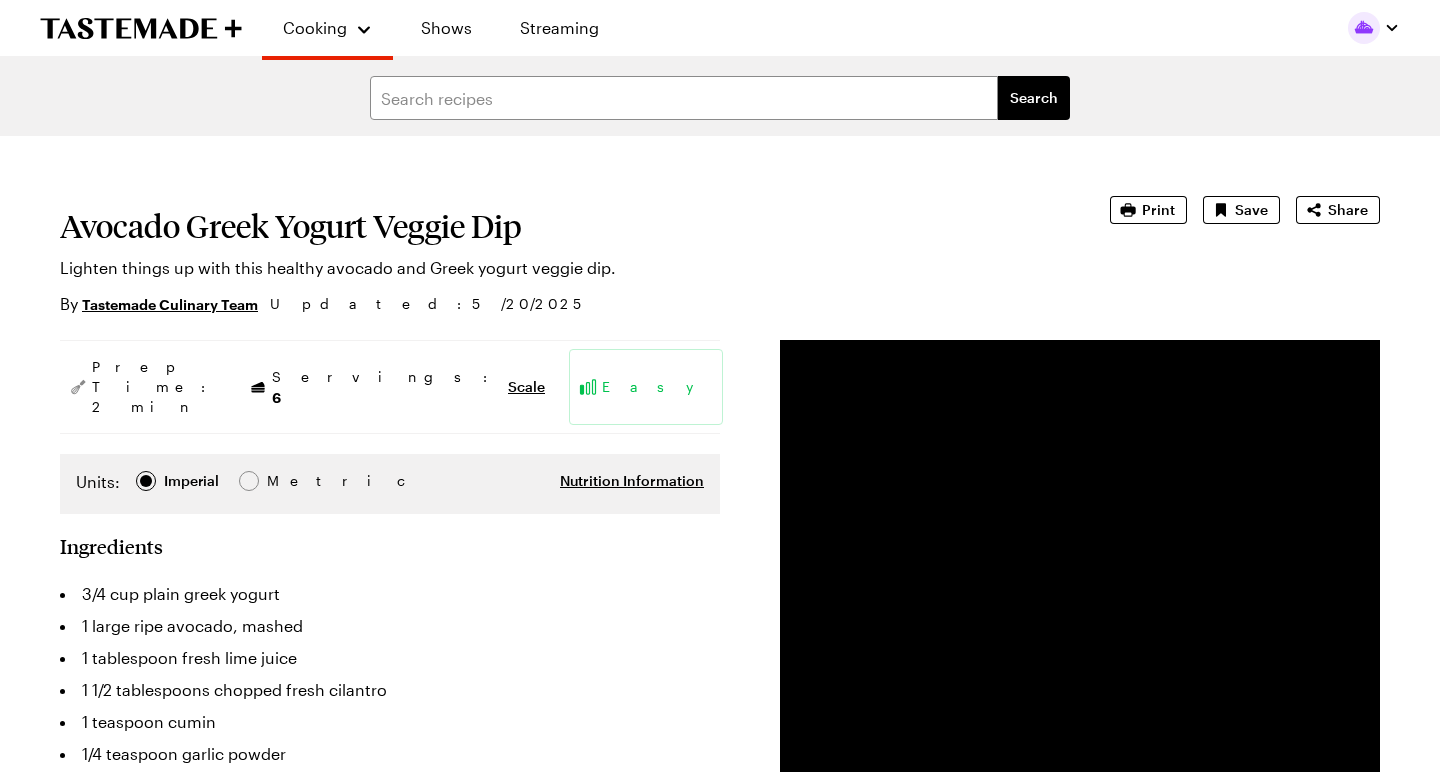 type on "x" 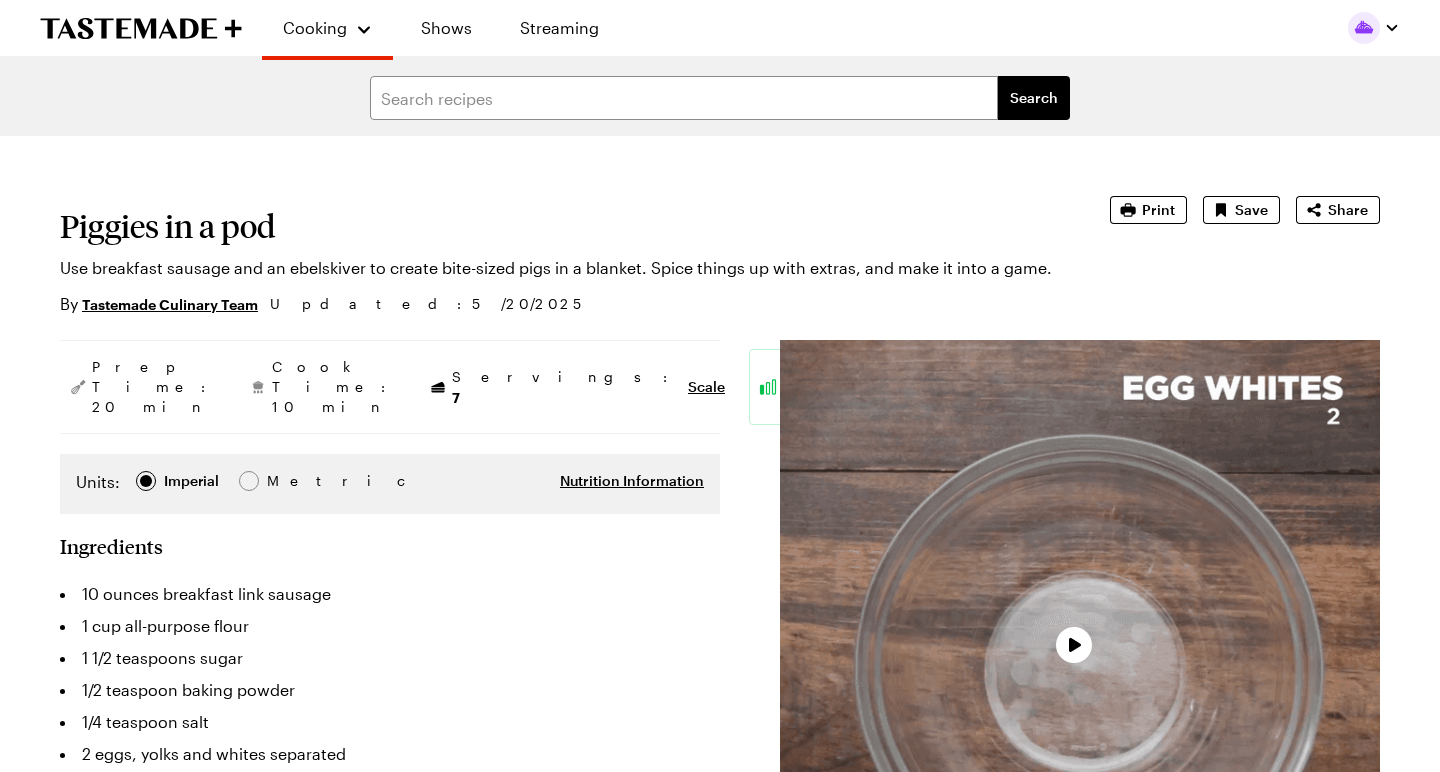 scroll, scrollTop: 0, scrollLeft: 0, axis: both 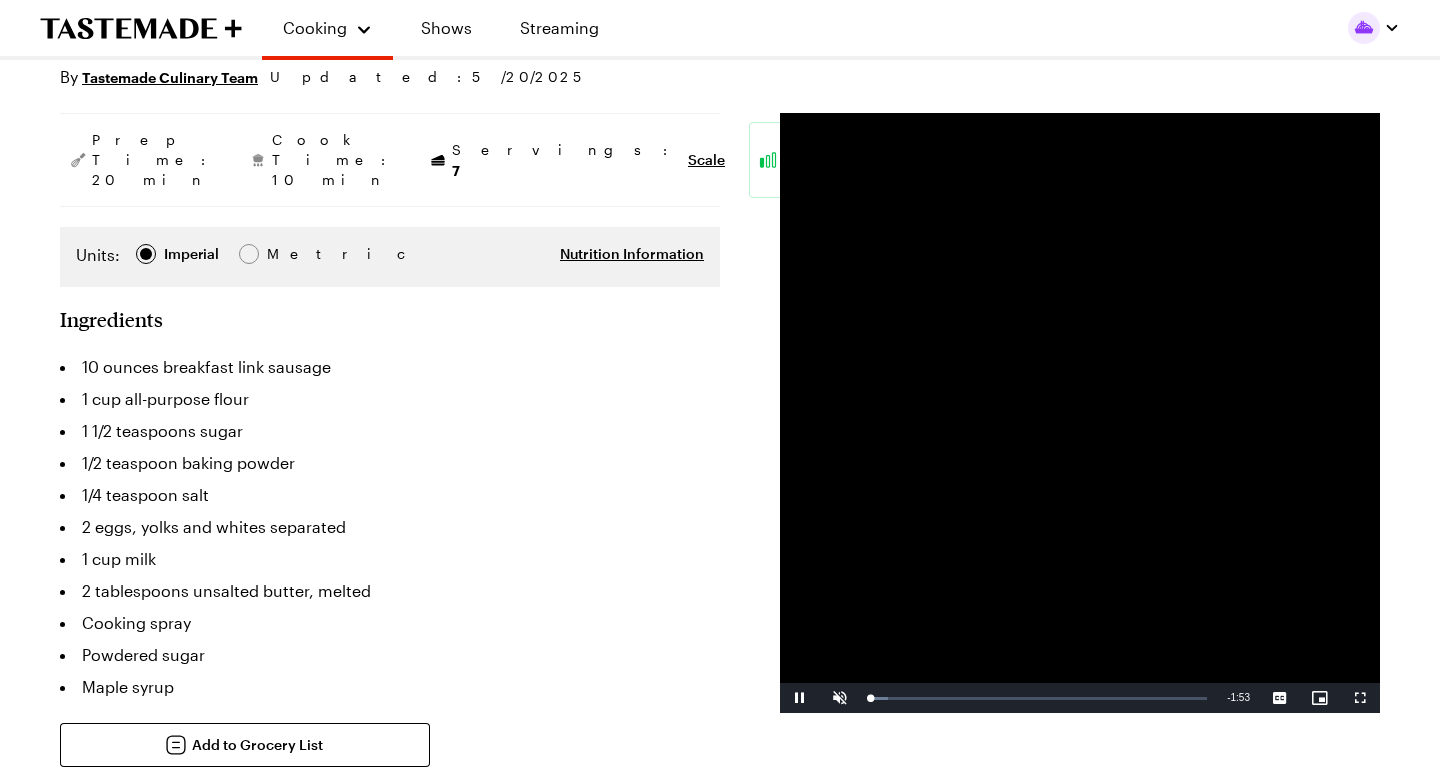 type on "x" 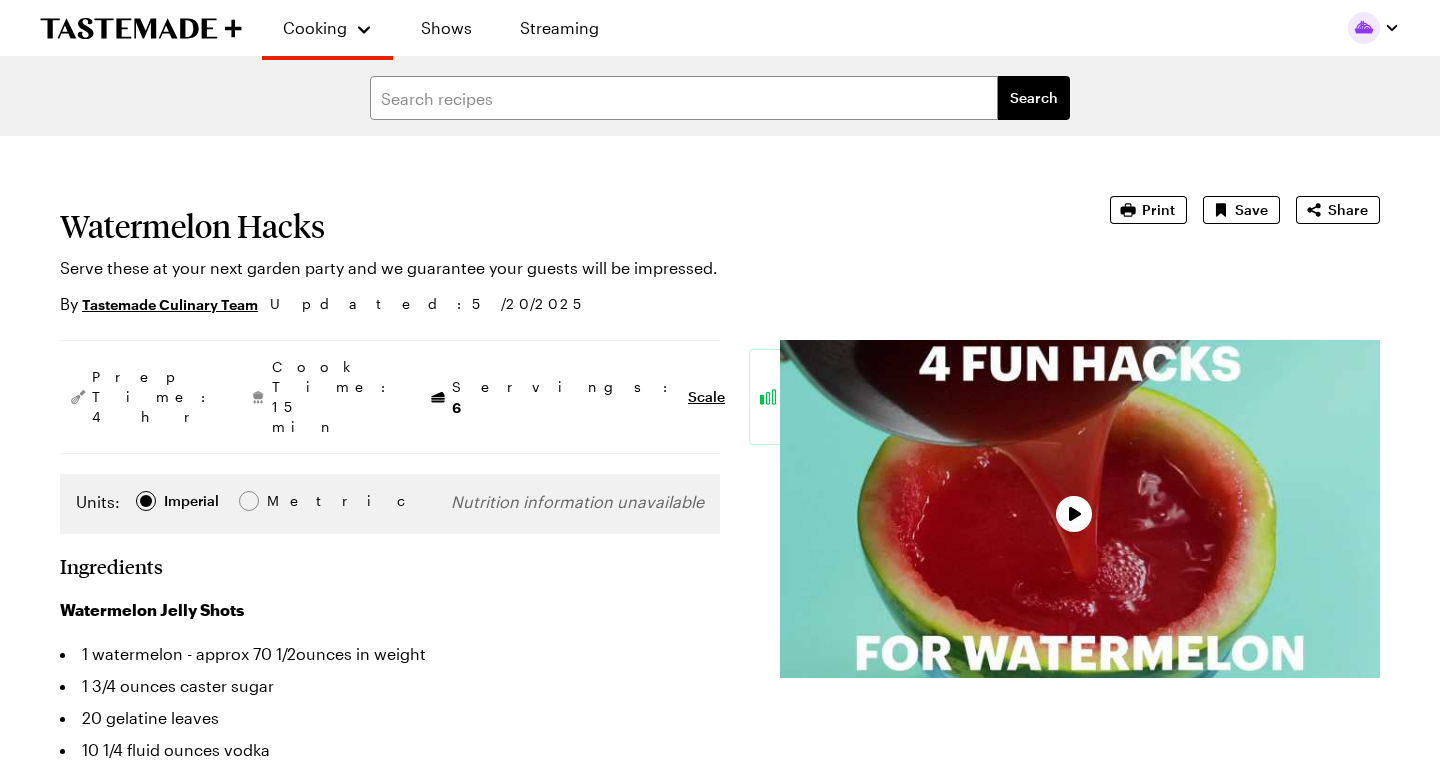 scroll, scrollTop: 0, scrollLeft: 0, axis: both 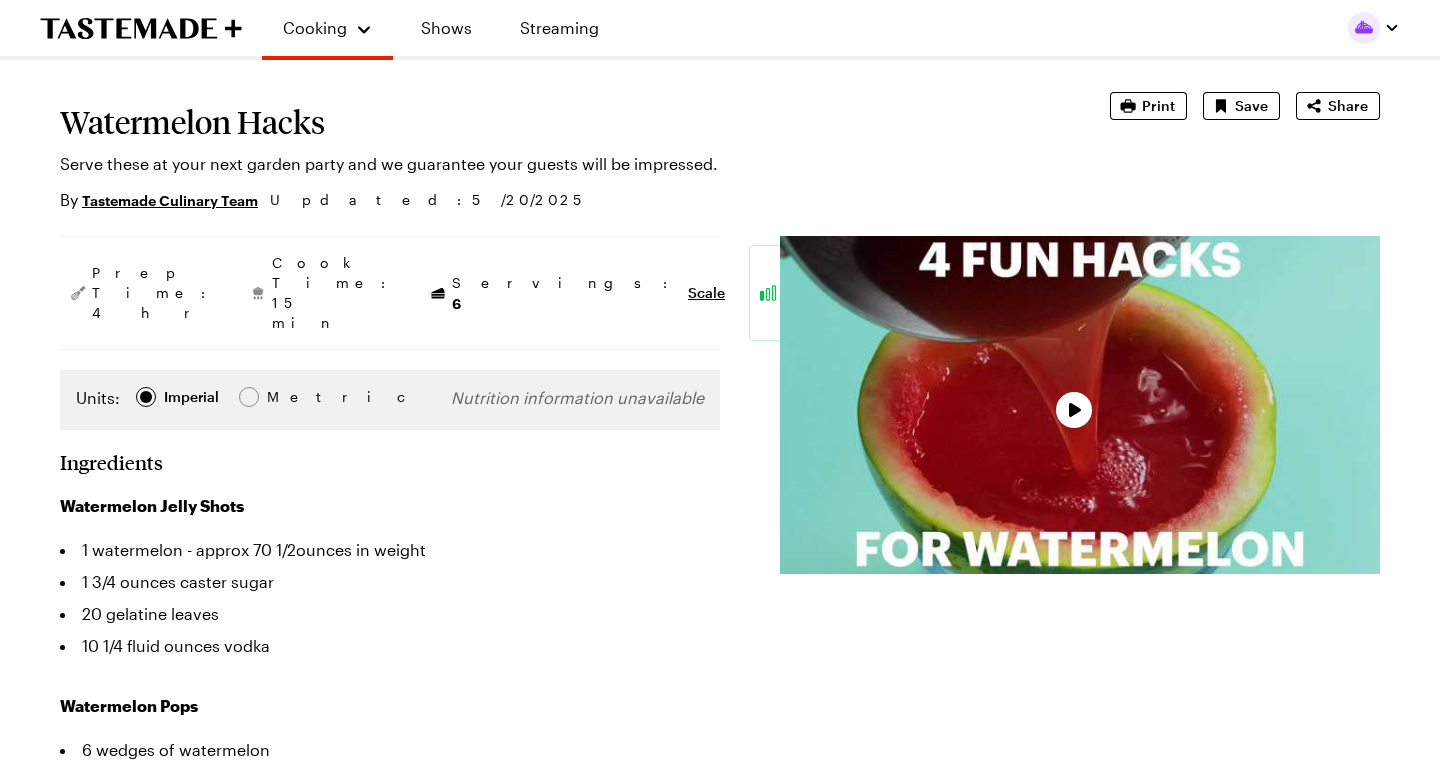 type on "x" 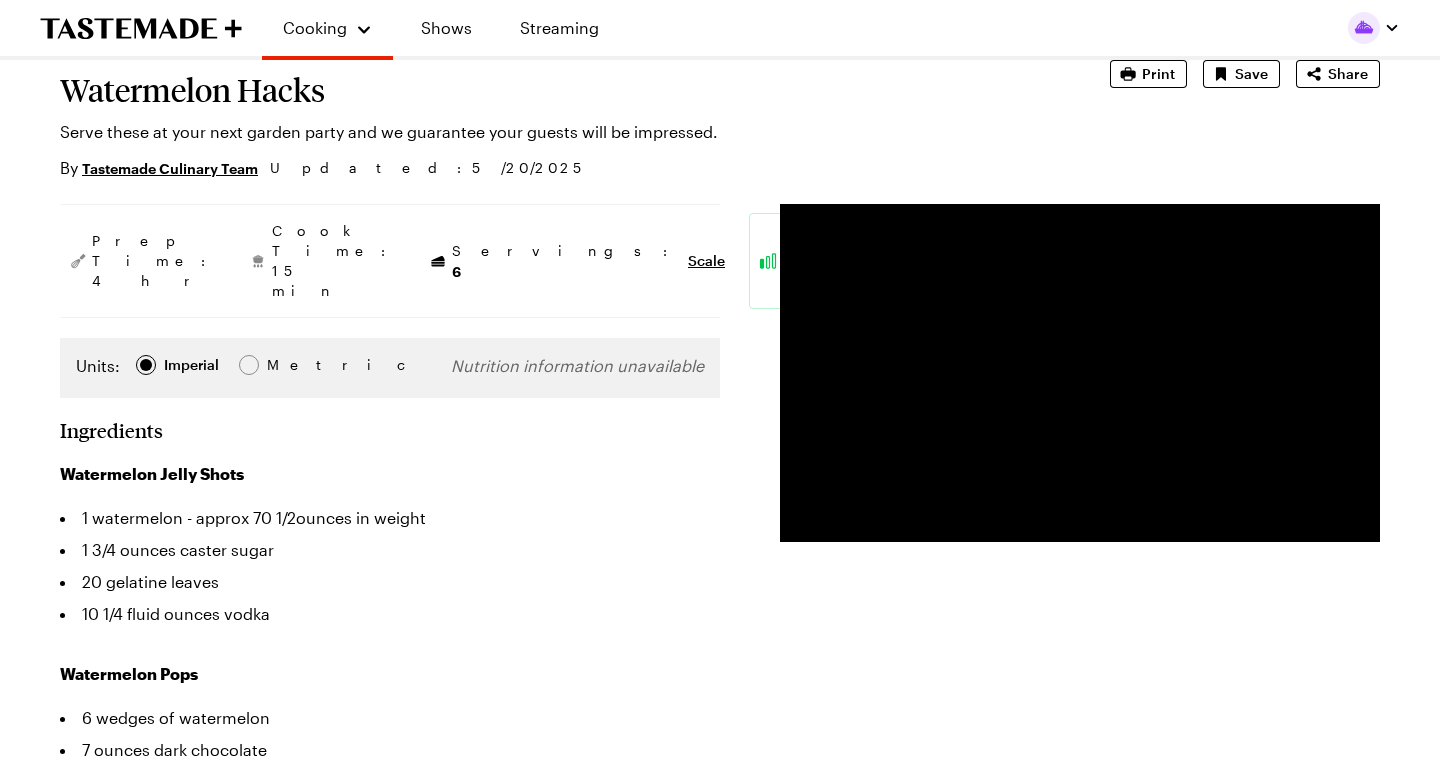 scroll, scrollTop: 136, scrollLeft: 0, axis: vertical 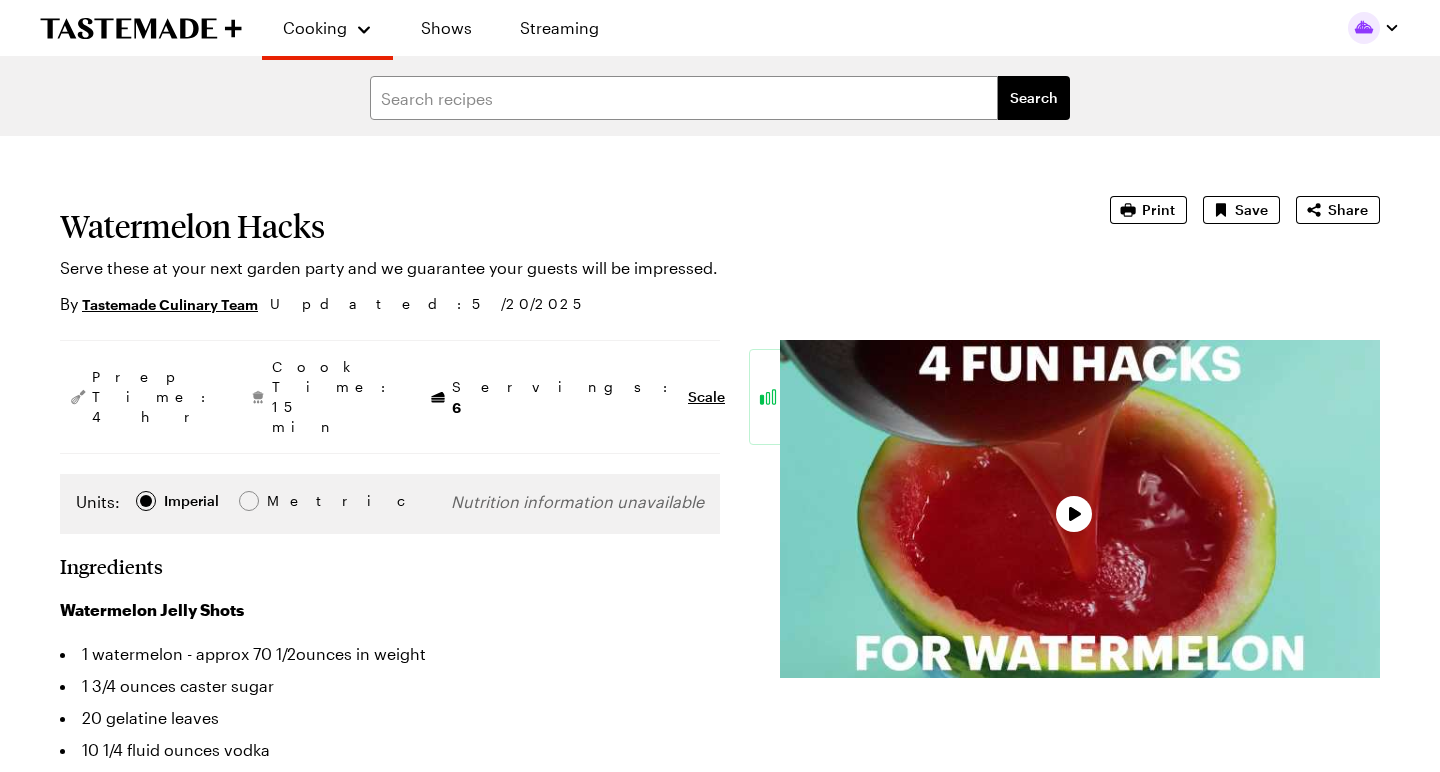 type on "x" 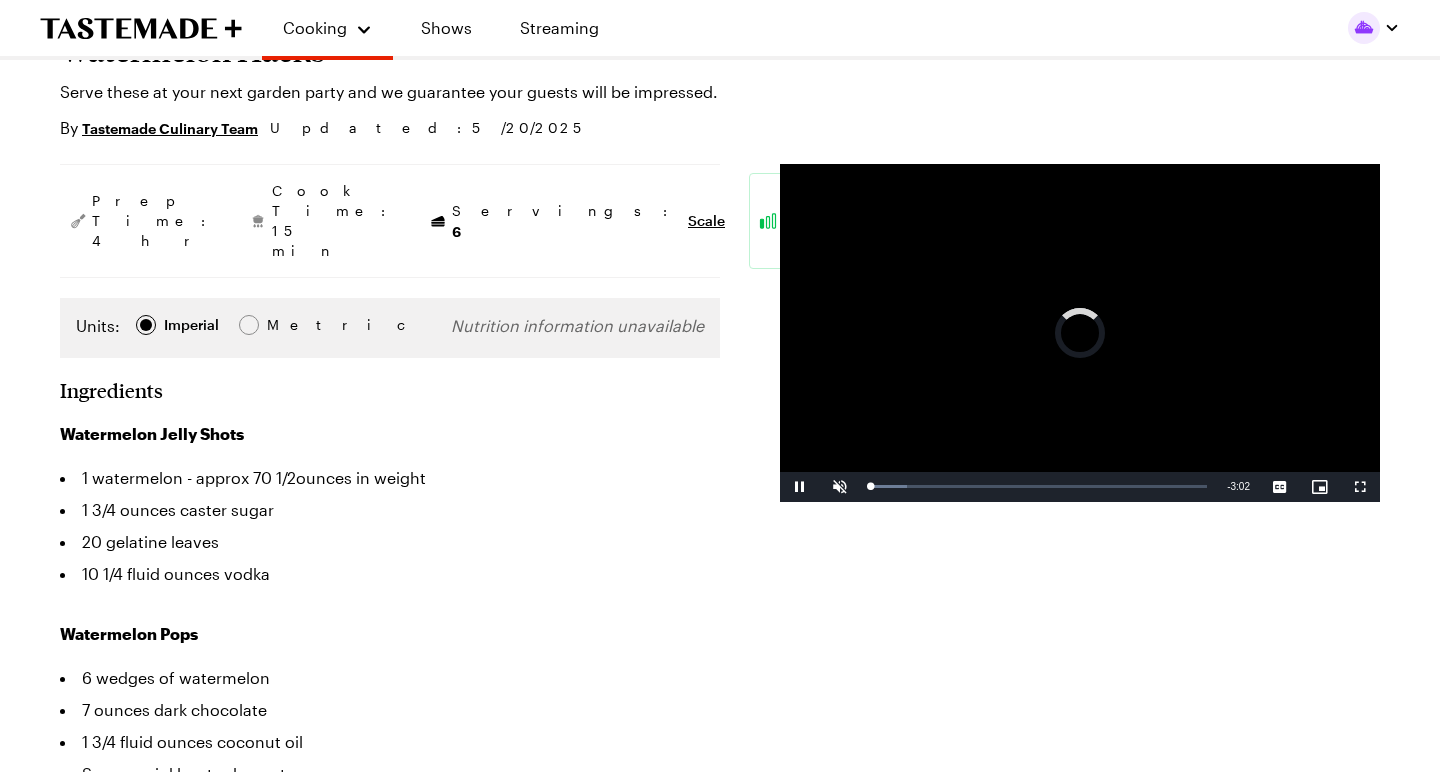 scroll, scrollTop: 178, scrollLeft: 0, axis: vertical 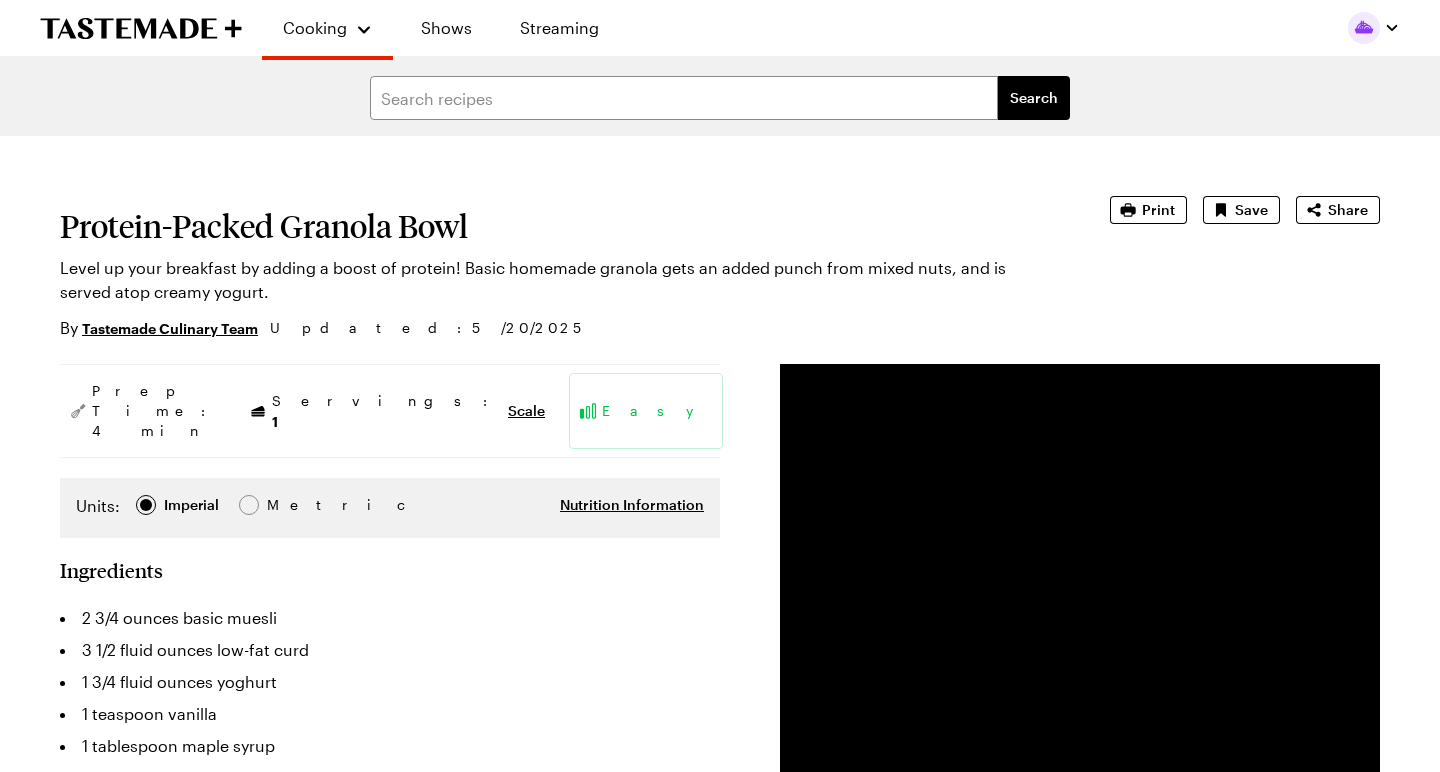 type on "x" 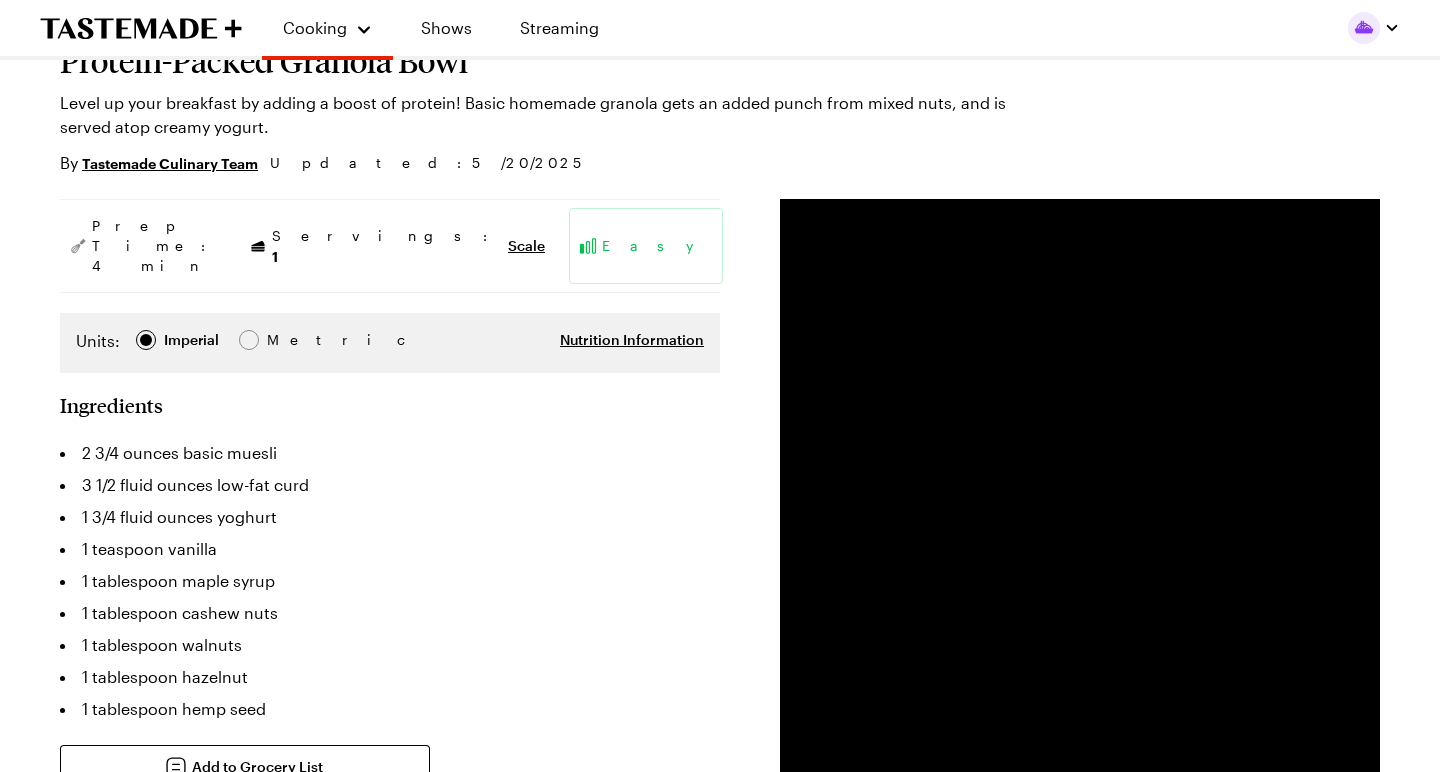 scroll, scrollTop: 162, scrollLeft: 0, axis: vertical 